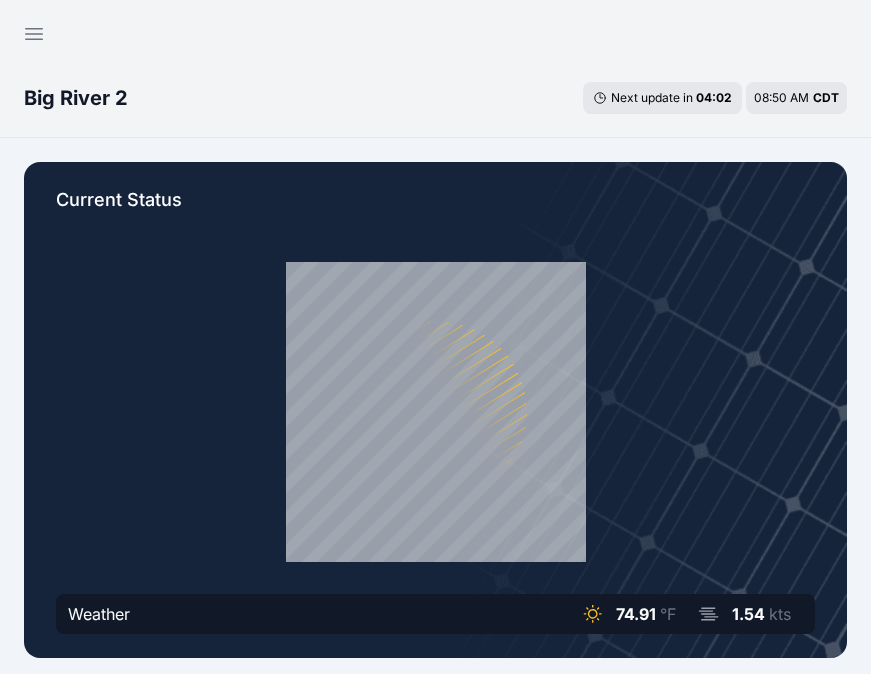 scroll, scrollTop: 0, scrollLeft: 0, axis: both 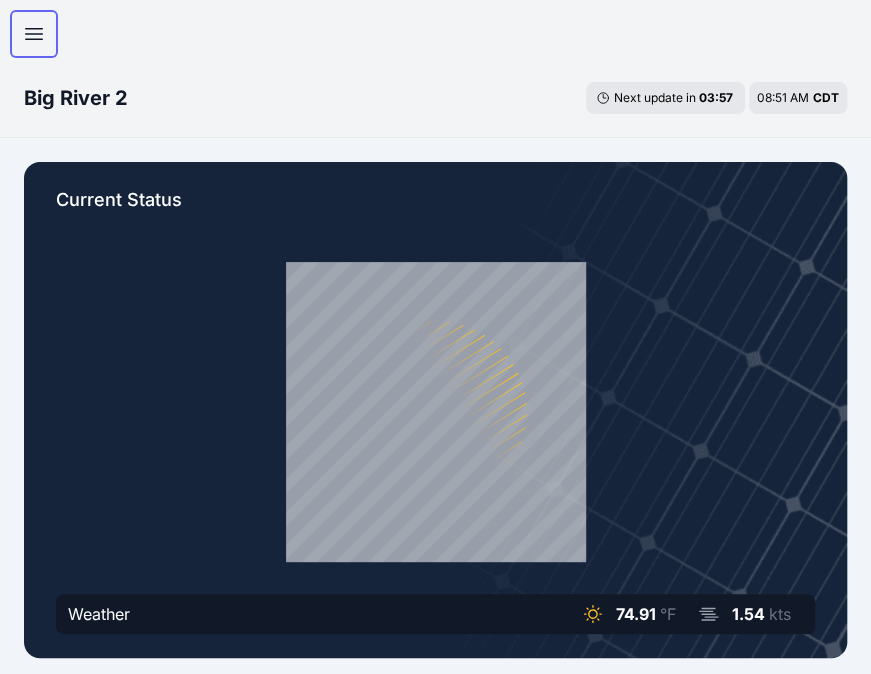 click 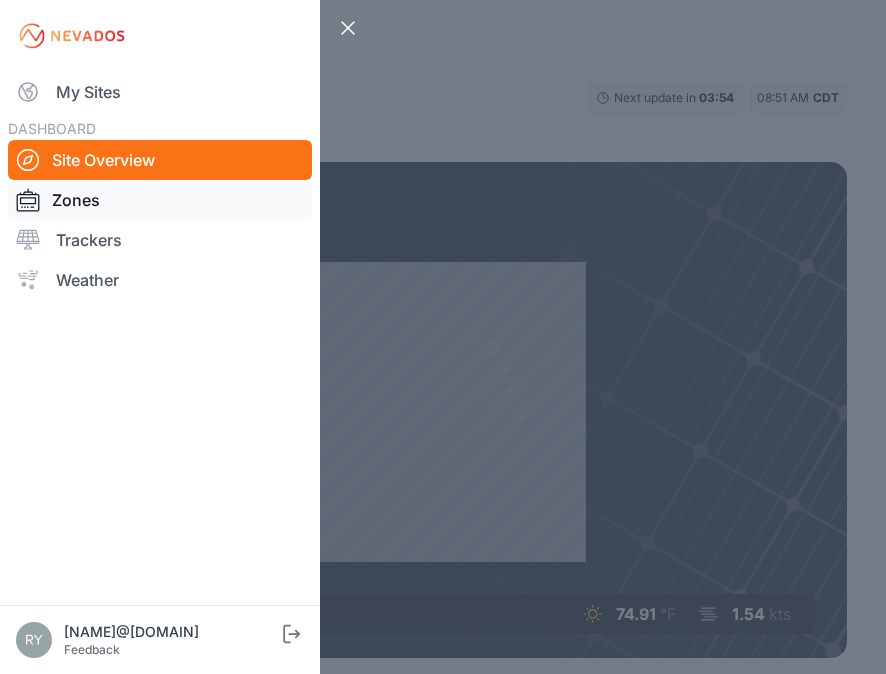 click on "Zones" at bounding box center [160, 200] 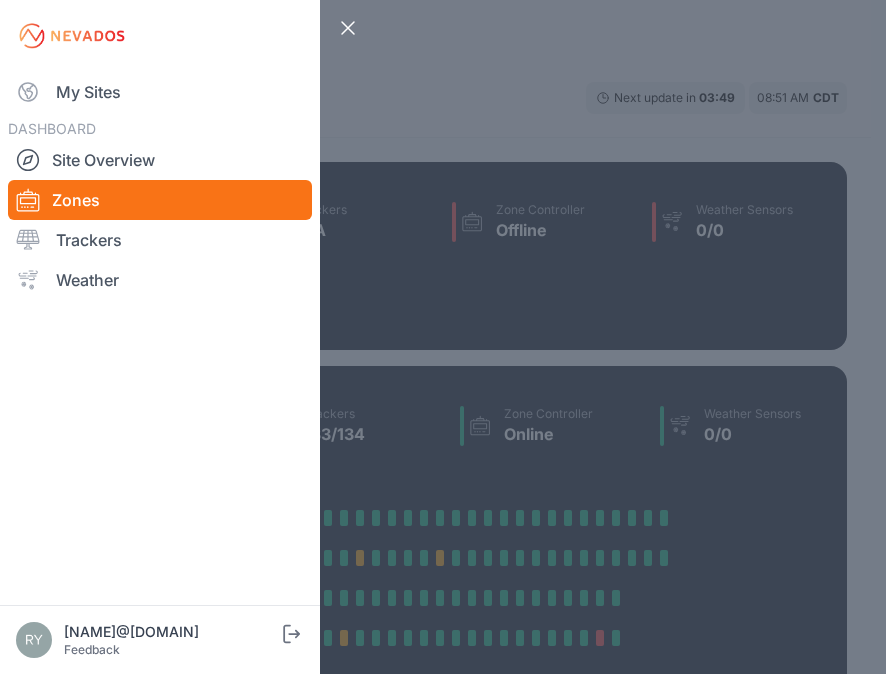 click on "Close sidebar My Sites DASHBOARD Site Overview Zones Trackers Weather ryan.sauls@solvenergy.com Feedback Log out" at bounding box center [443, 337] 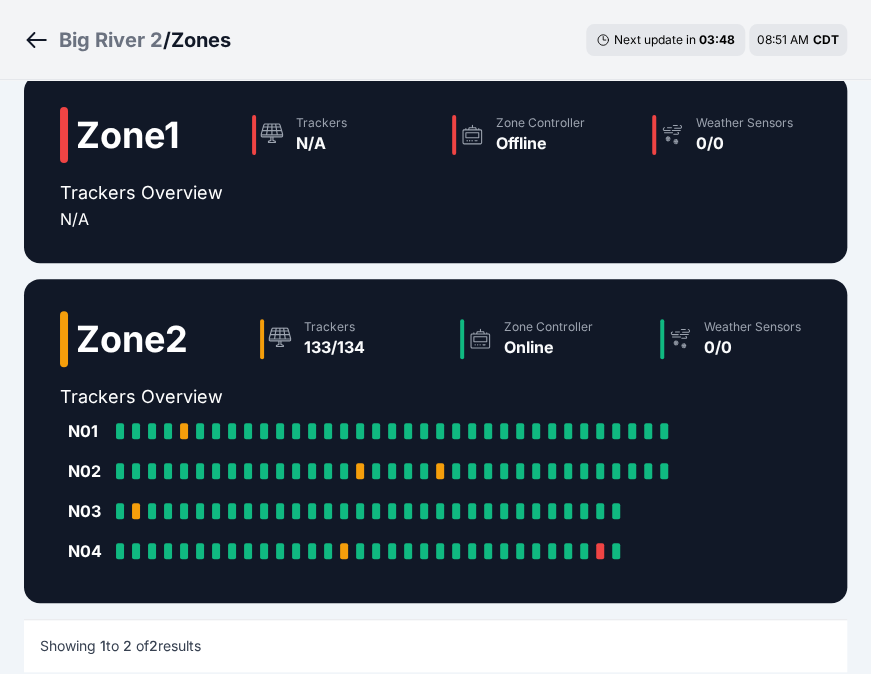 scroll, scrollTop: 200, scrollLeft: 0, axis: vertical 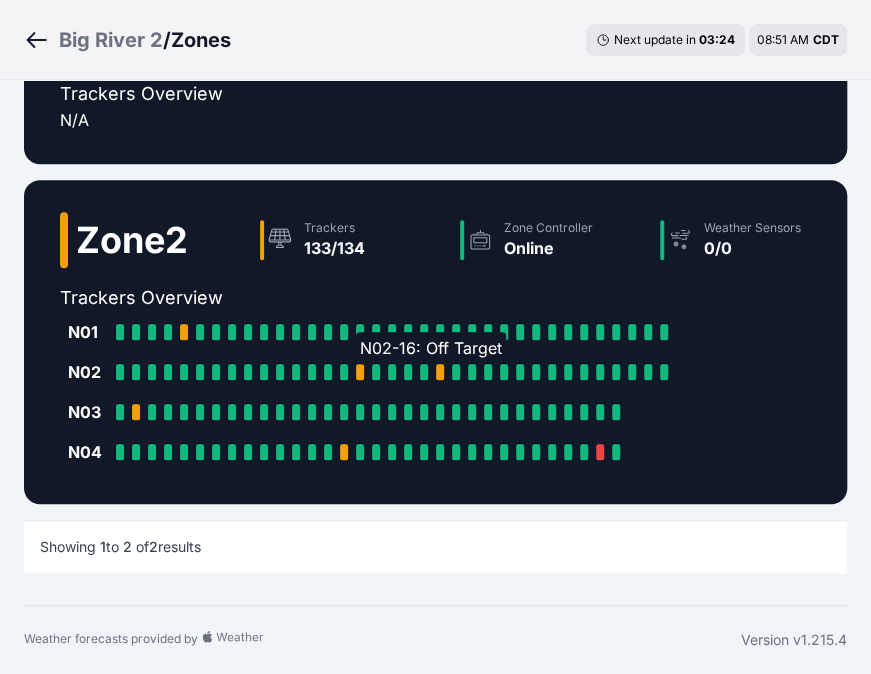 click at bounding box center [360, 372] 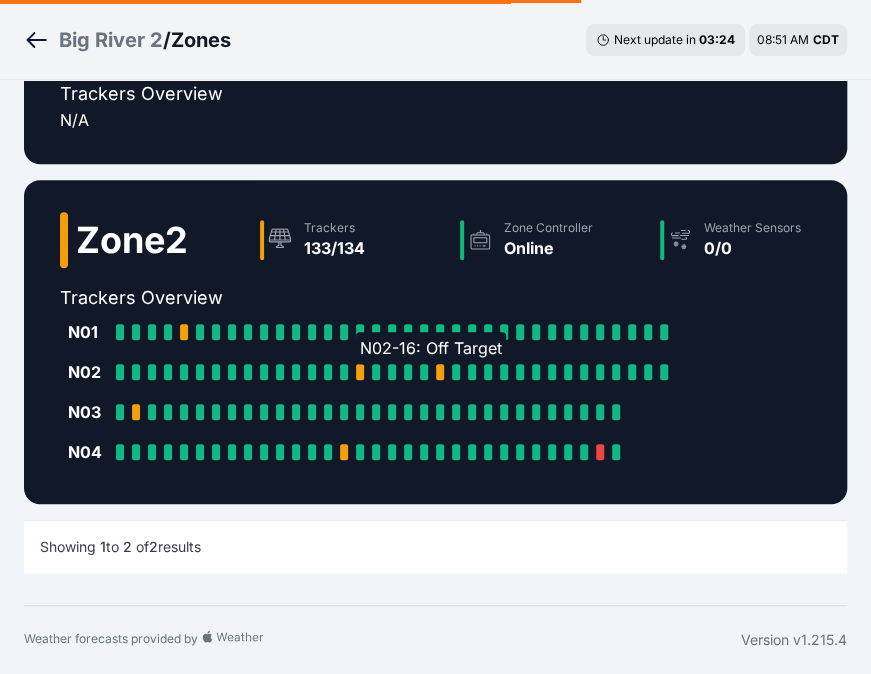 scroll, scrollTop: 0, scrollLeft: 0, axis: both 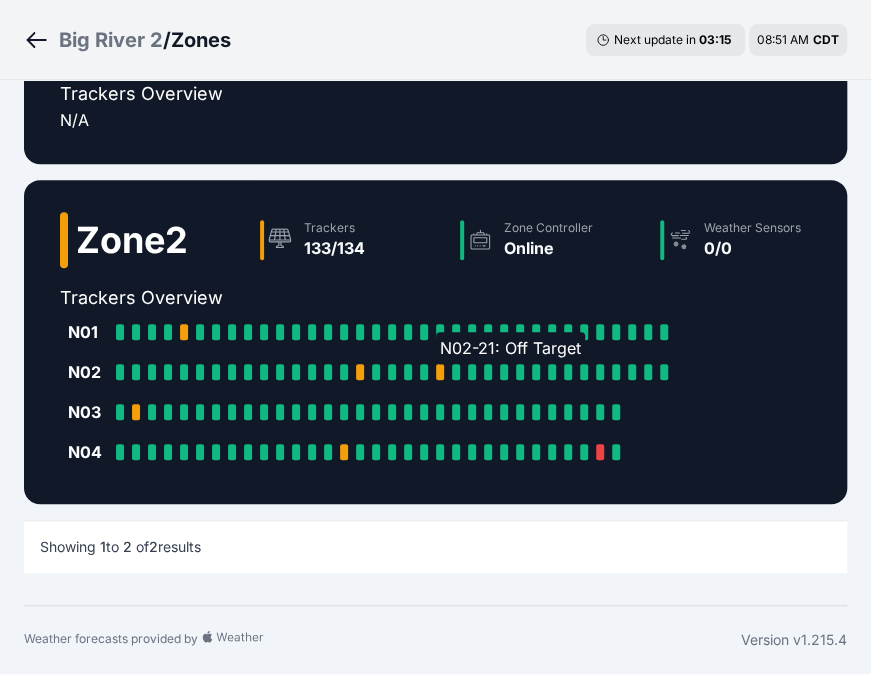 click at bounding box center (440, 372) 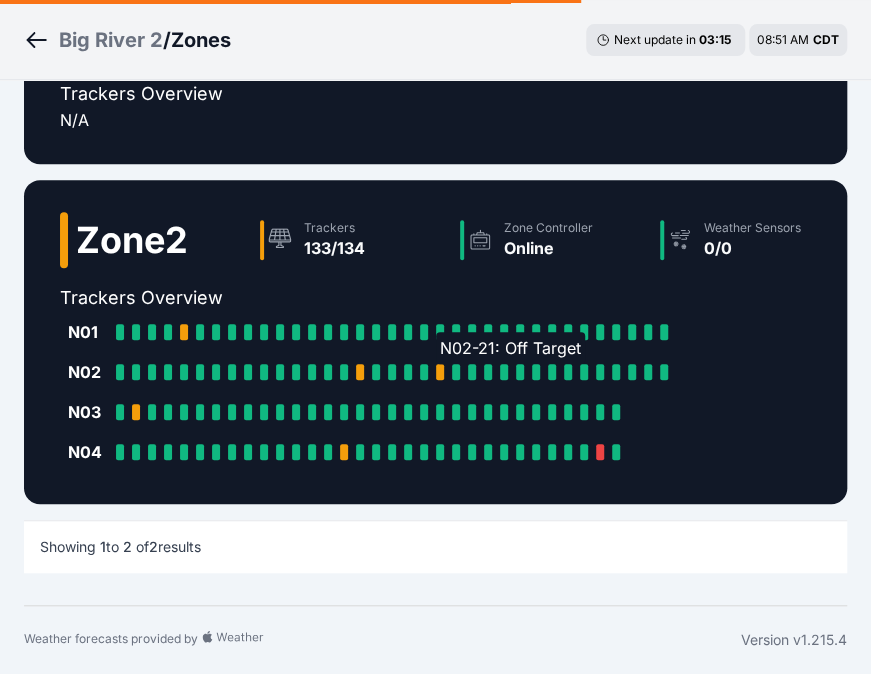 scroll, scrollTop: 0, scrollLeft: 0, axis: both 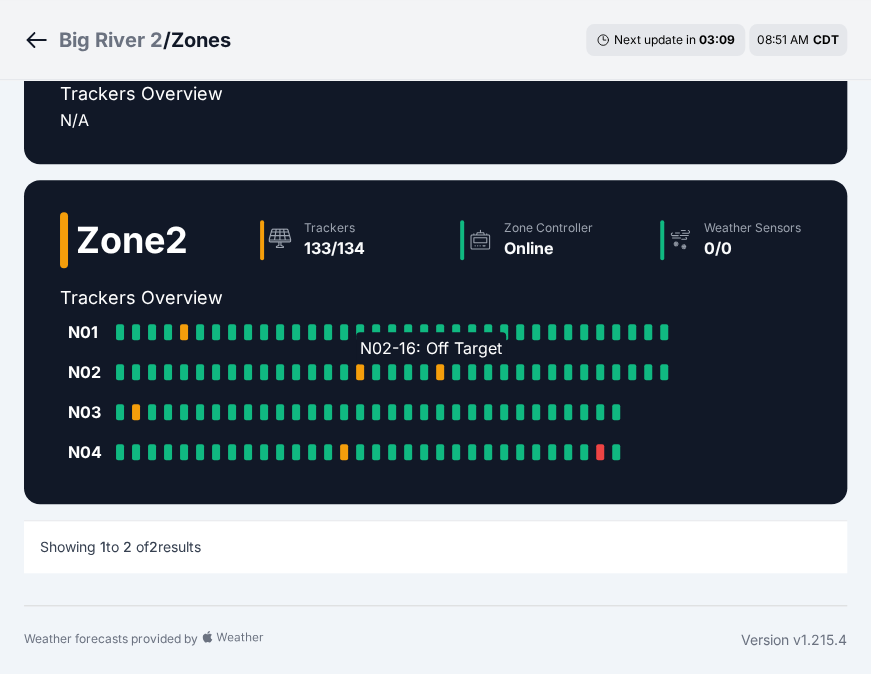click at bounding box center (360, 372) 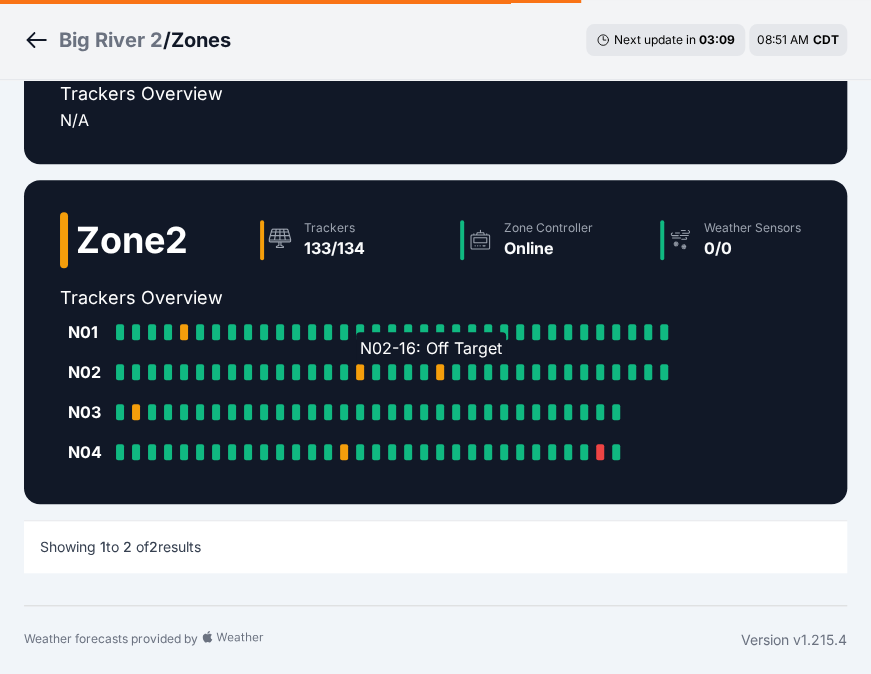 scroll, scrollTop: 0, scrollLeft: 0, axis: both 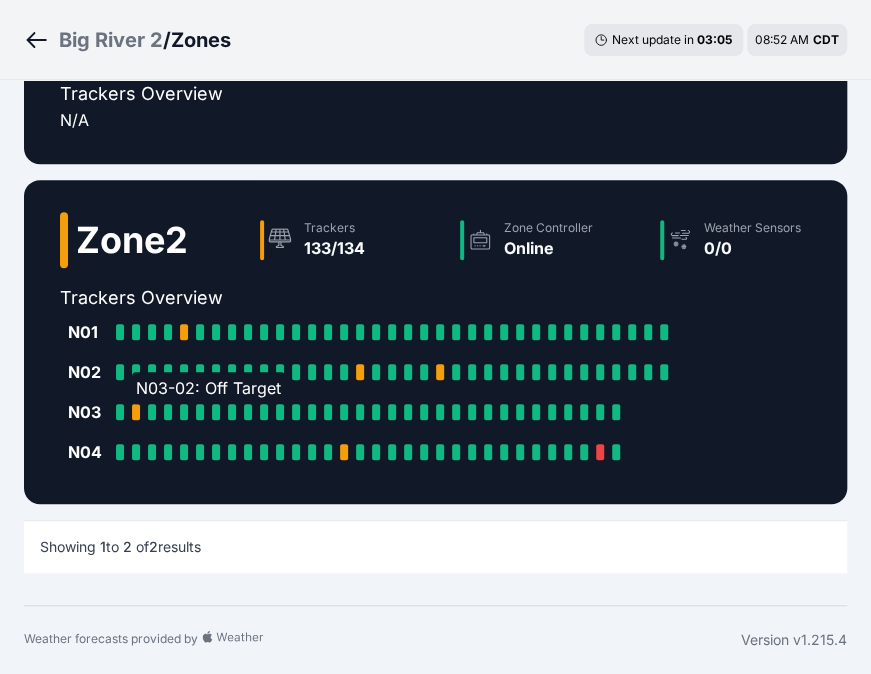 click at bounding box center [136, 412] 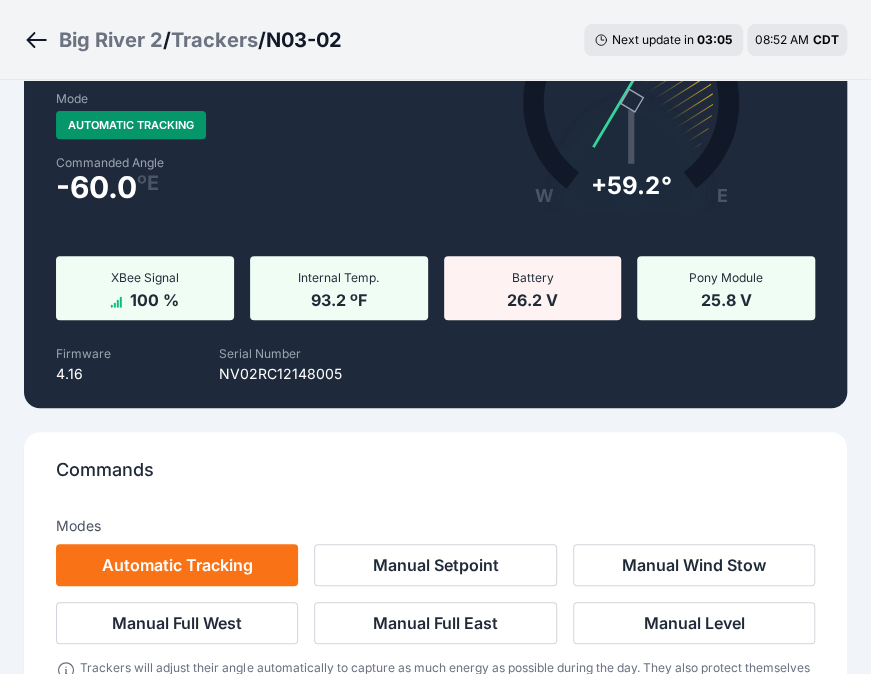 scroll, scrollTop: 0, scrollLeft: 0, axis: both 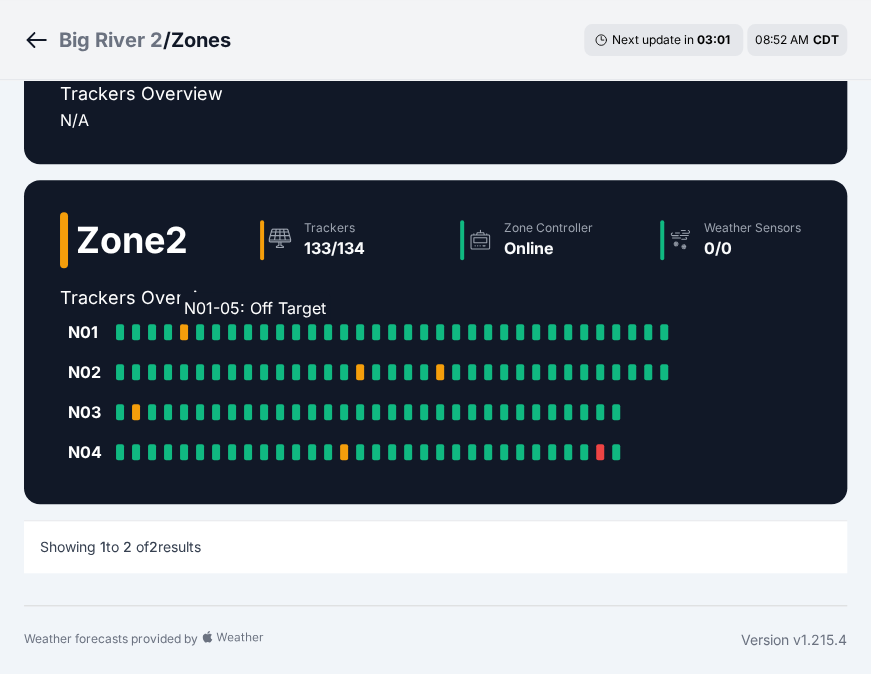 click at bounding box center [184, 332] 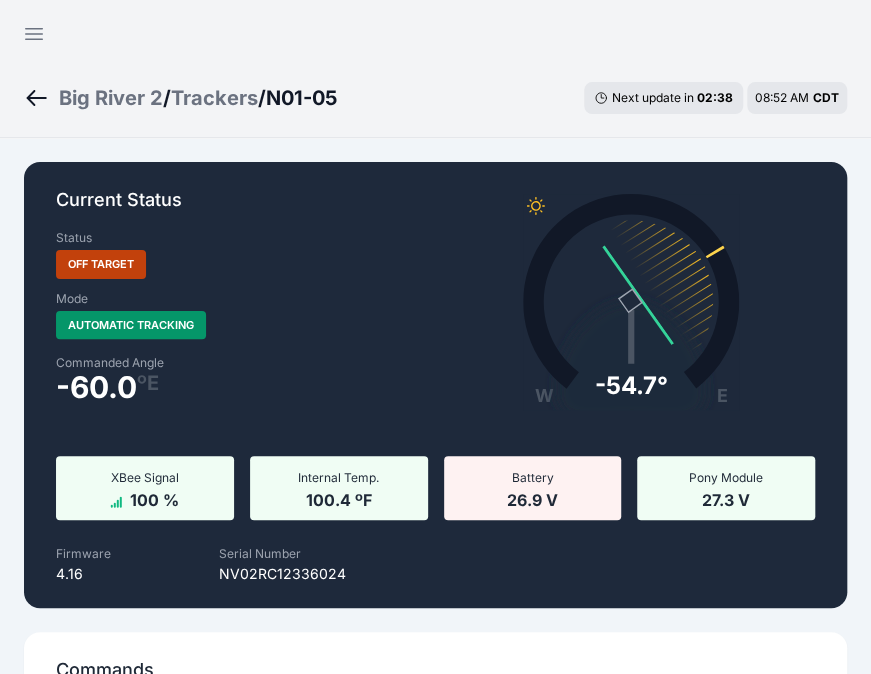 scroll, scrollTop: 300, scrollLeft: 0, axis: vertical 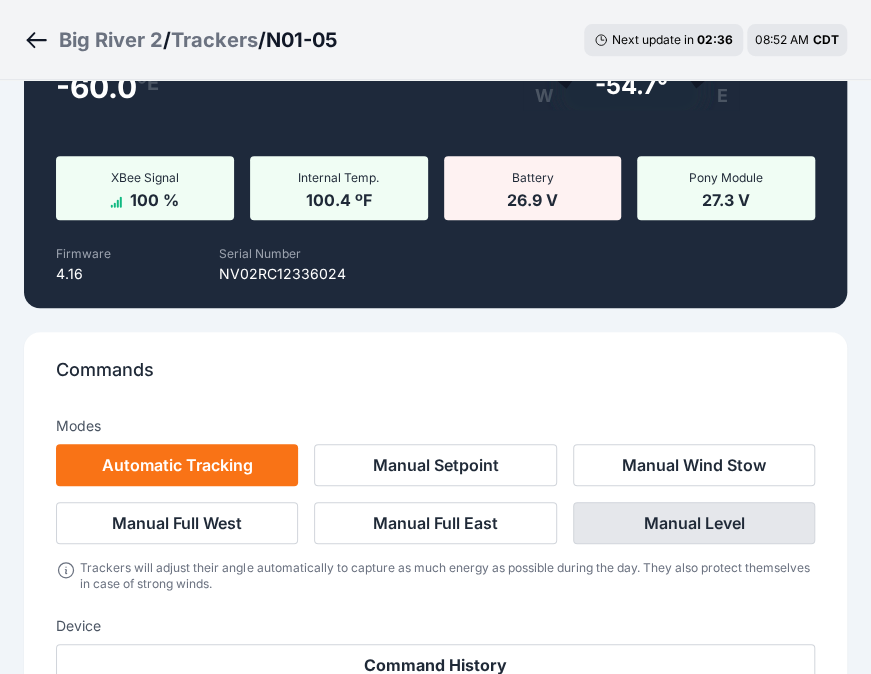 click on "Manual Level" at bounding box center (694, 523) 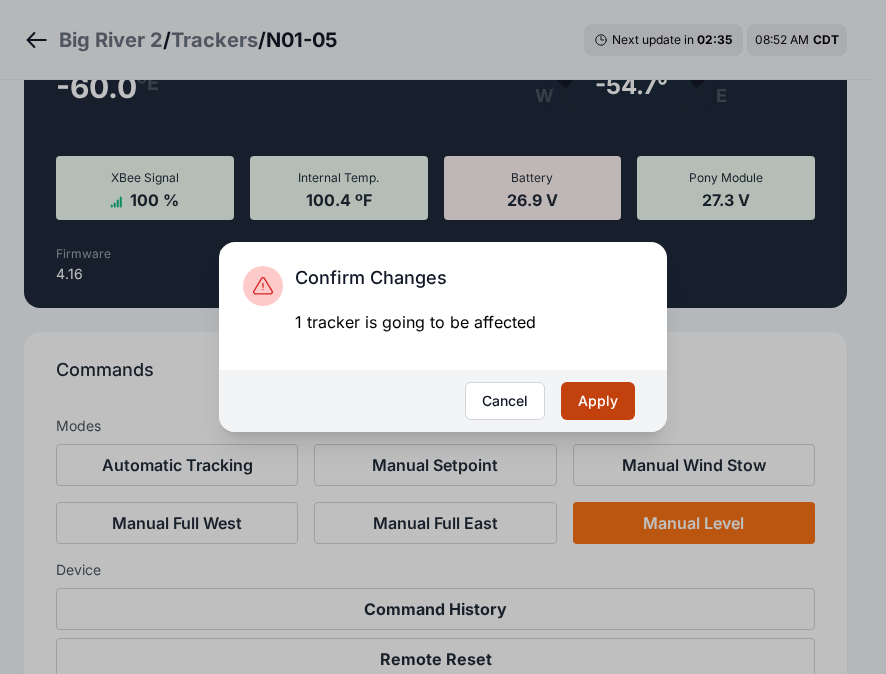 click on "Apply" at bounding box center [598, 401] 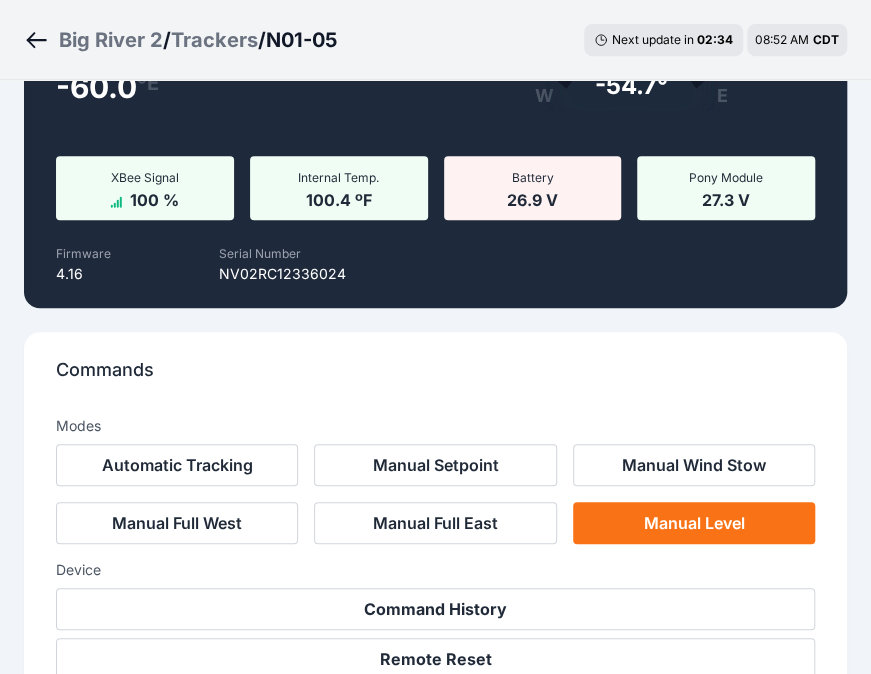 scroll, scrollTop: 44, scrollLeft: 0, axis: vertical 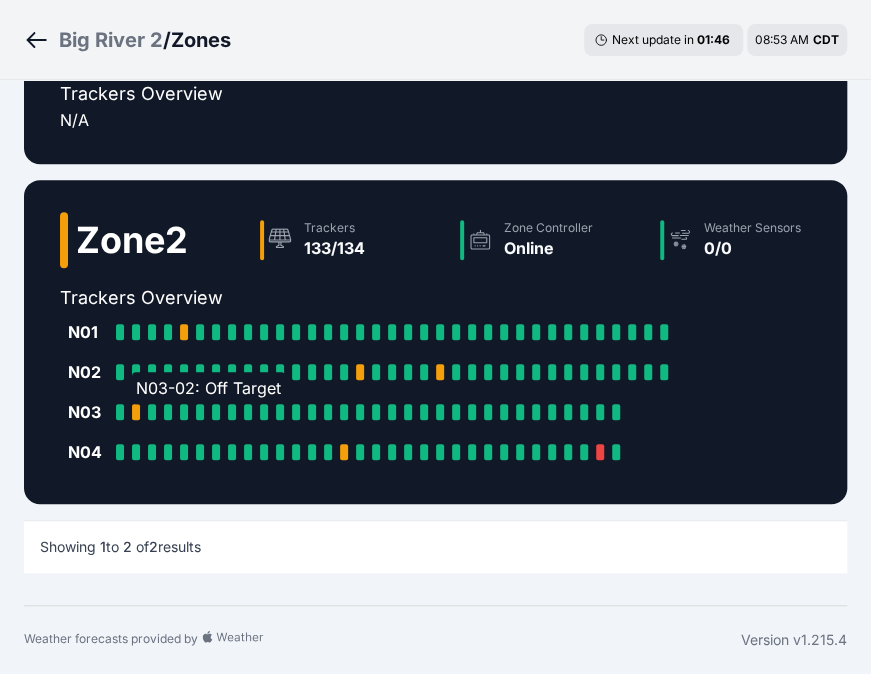 click at bounding box center (136, 412) 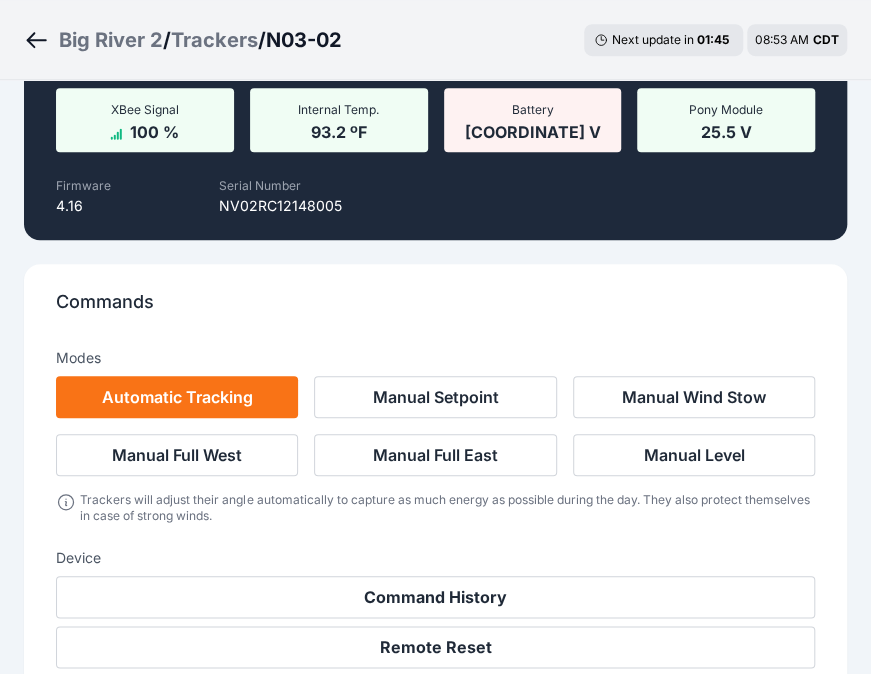 scroll, scrollTop: 400, scrollLeft: 0, axis: vertical 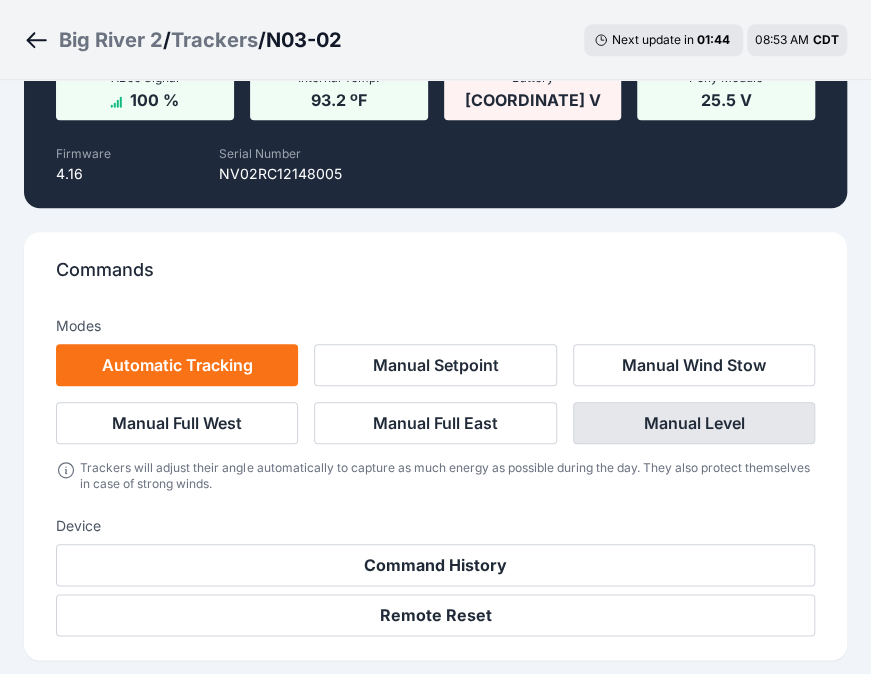 click on "Manual Level" at bounding box center [694, 423] 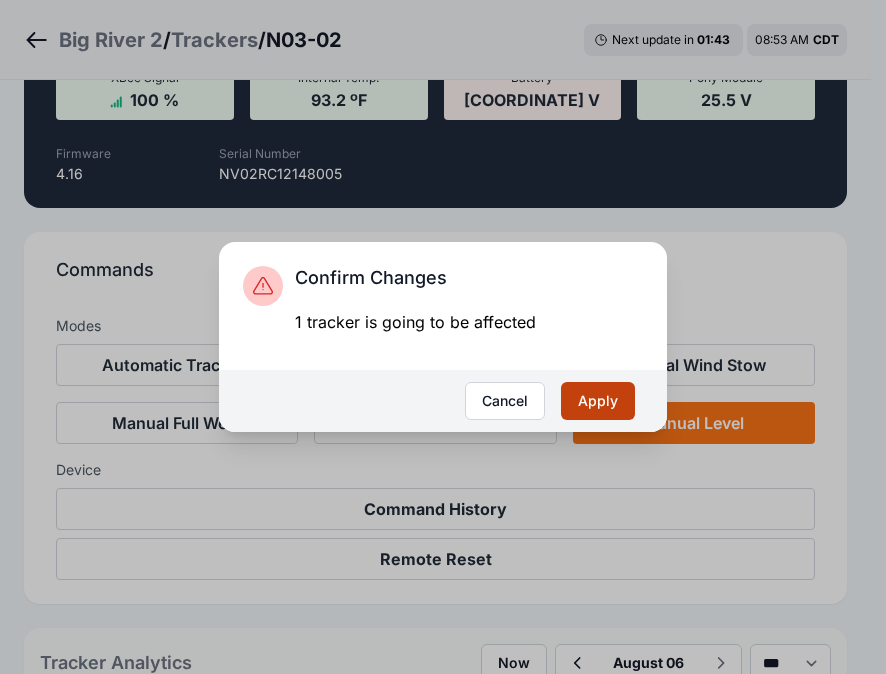 click on "Apply" at bounding box center [598, 401] 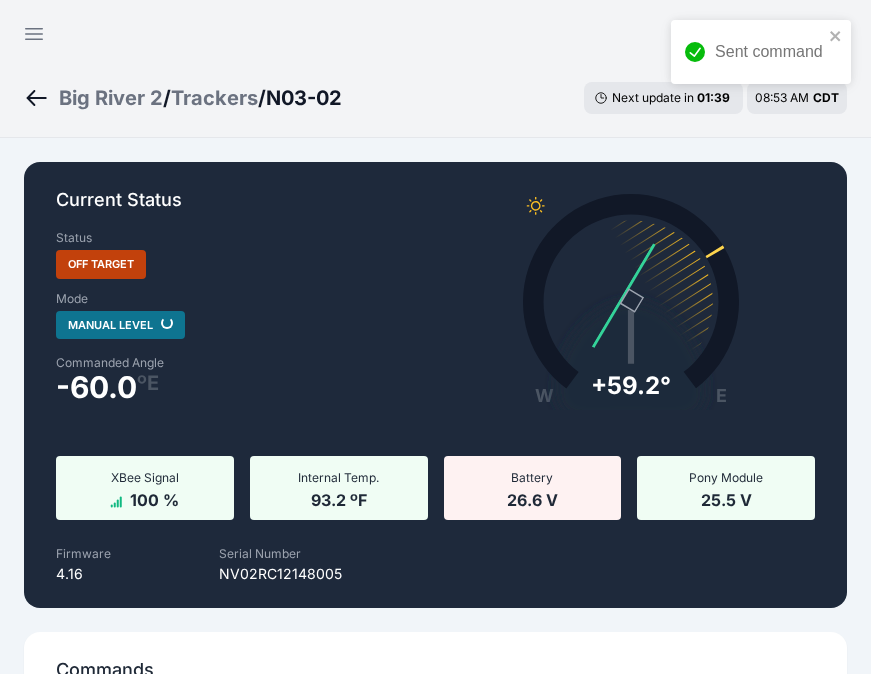 scroll, scrollTop: 0, scrollLeft: 0, axis: both 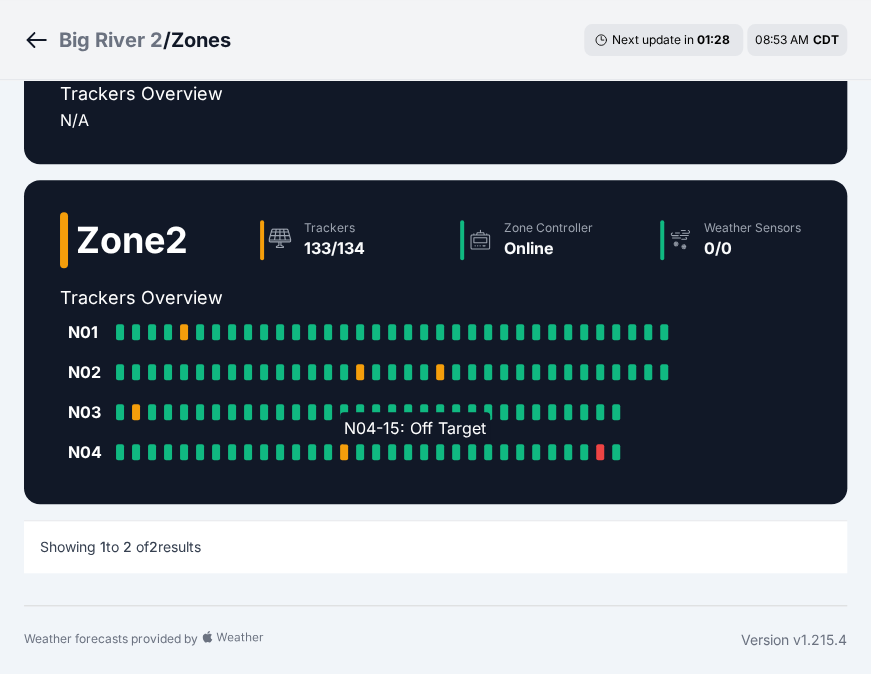 click at bounding box center (344, 452) 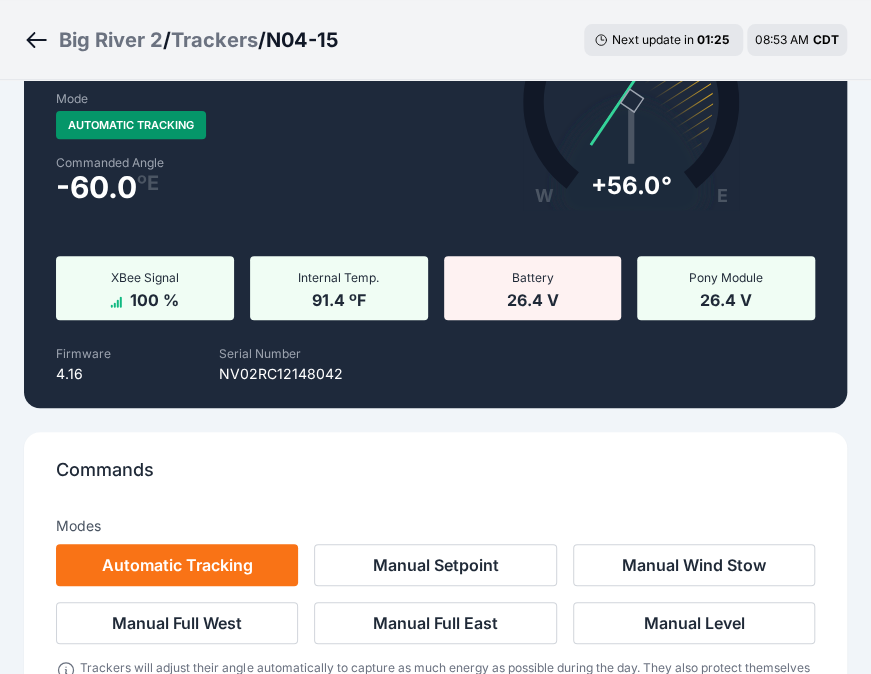 scroll, scrollTop: 300, scrollLeft: 0, axis: vertical 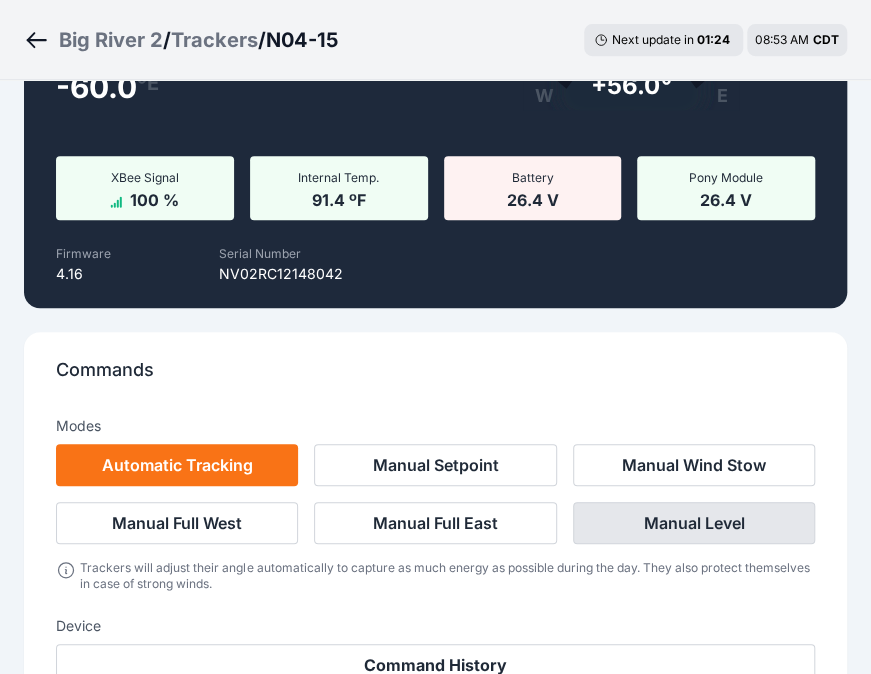 click on "Manual Level" at bounding box center [694, 523] 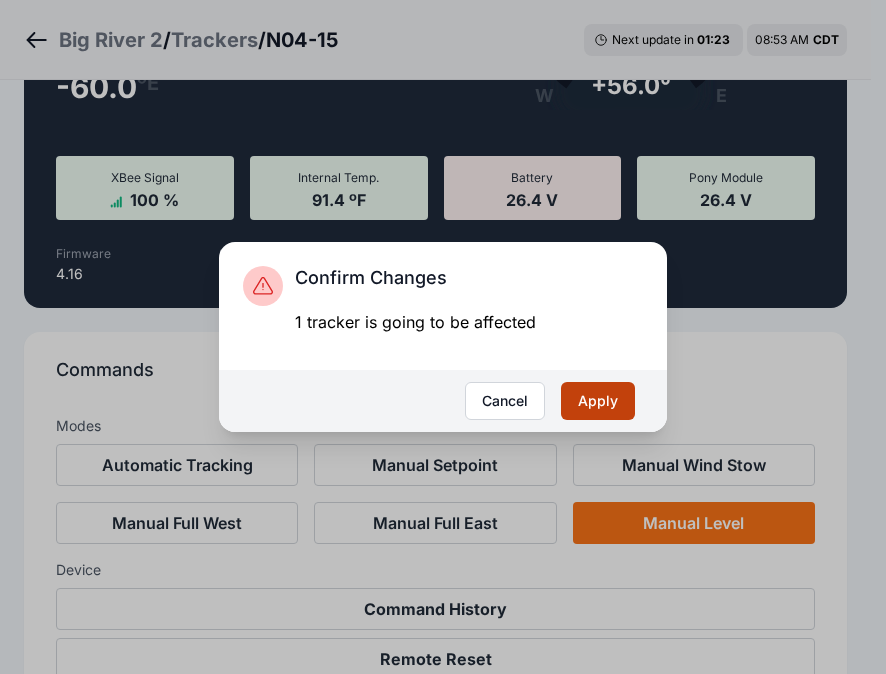 click on "Apply" at bounding box center (598, 401) 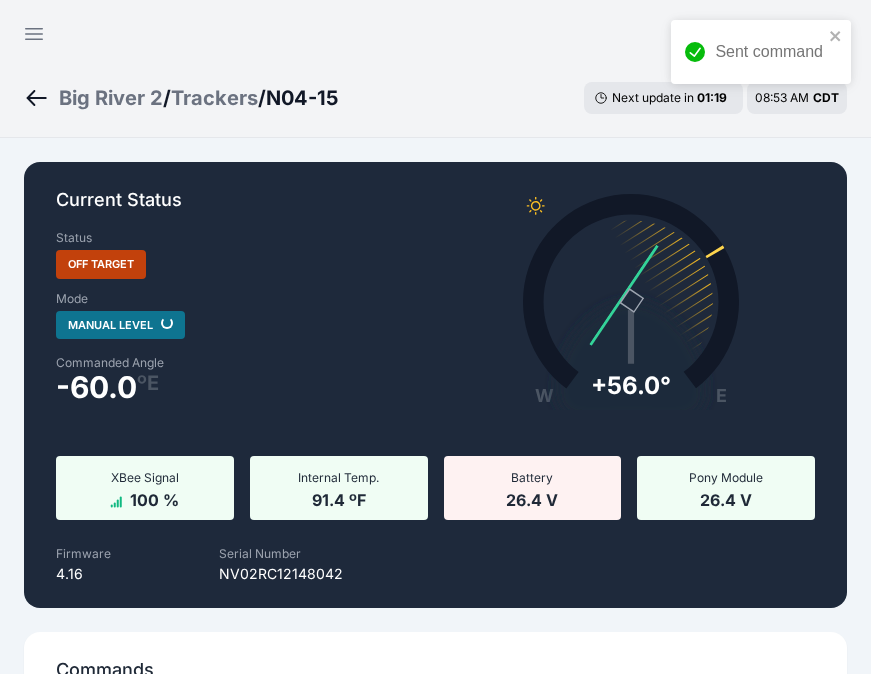scroll, scrollTop: 0, scrollLeft: 0, axis: both 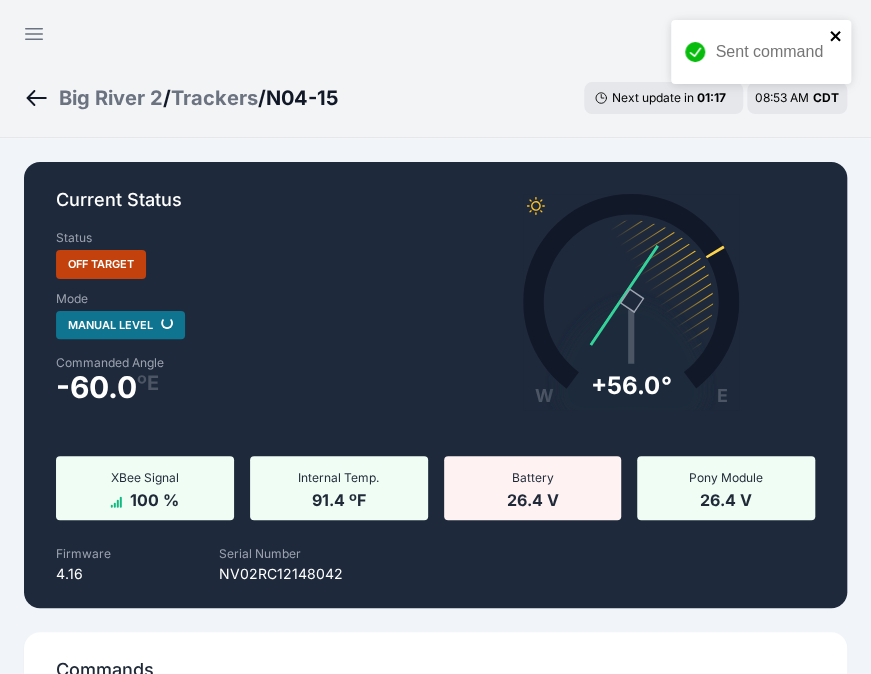 click 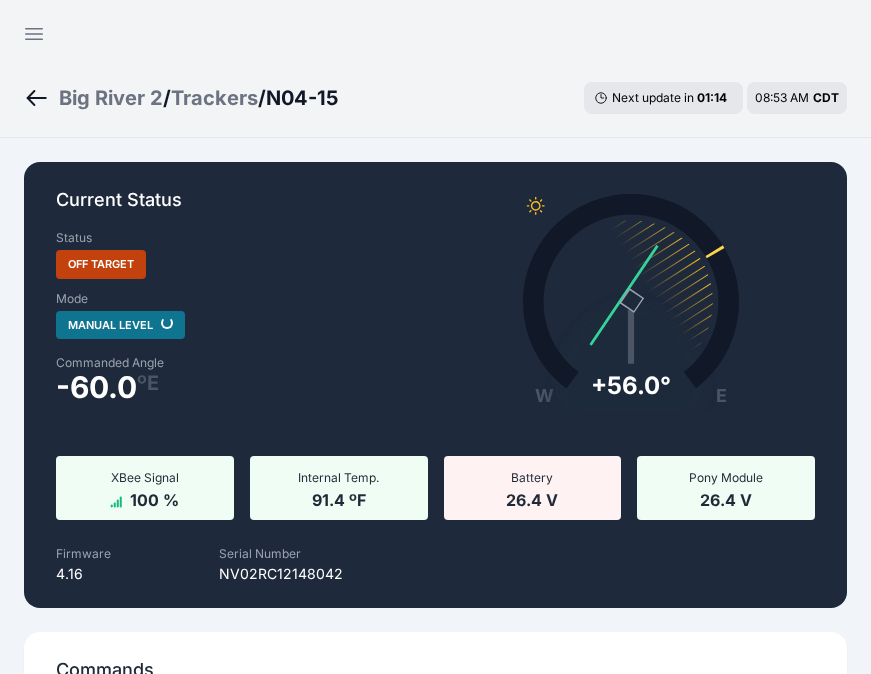 scroll, scrollTop: 0, scrollLeft: 0, axis: both 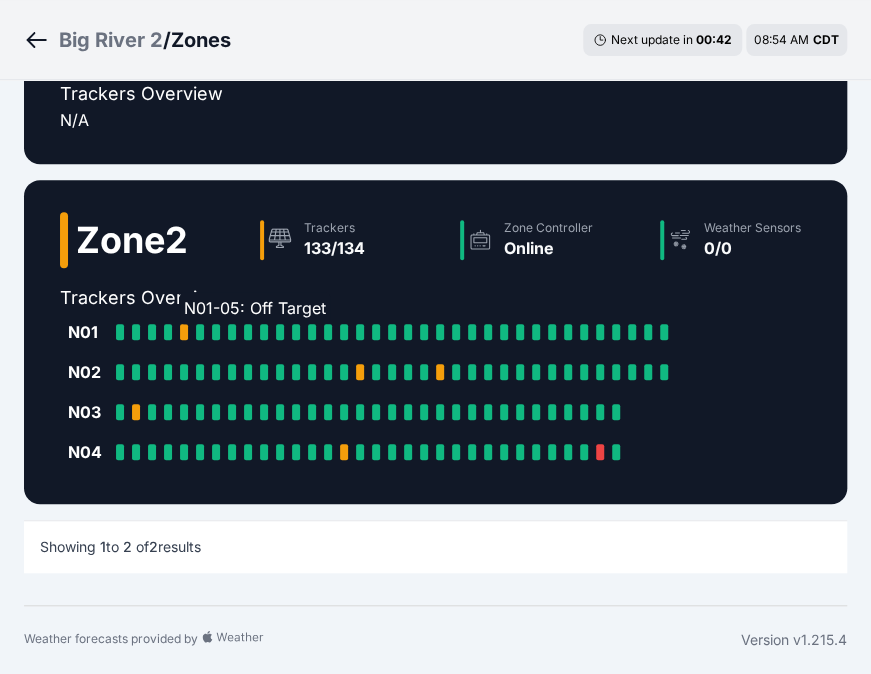 click at bounding box center [184, 332] 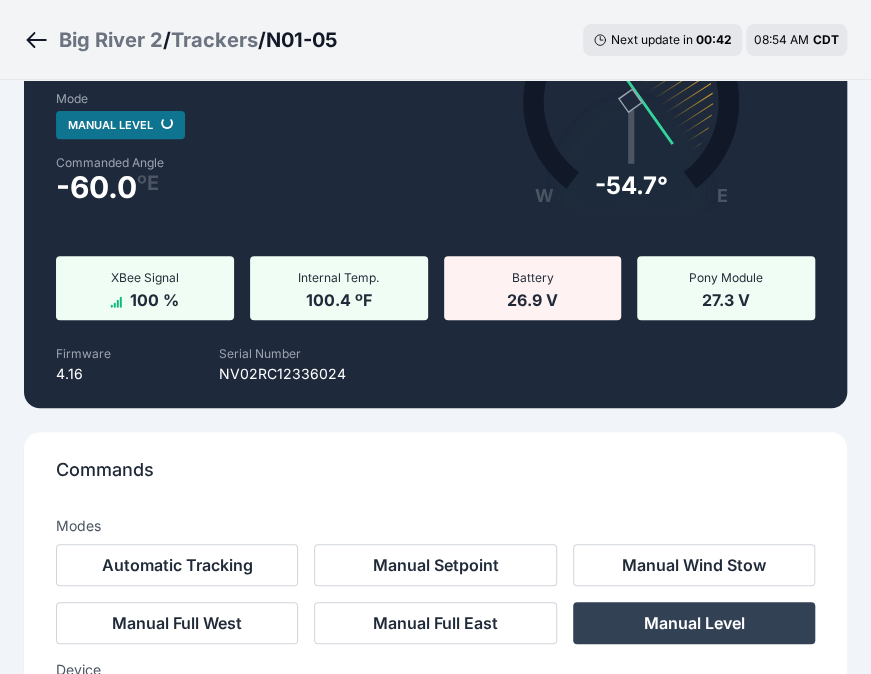 scroll, scrollTop: 0, scrollLeft: 0, axis: both 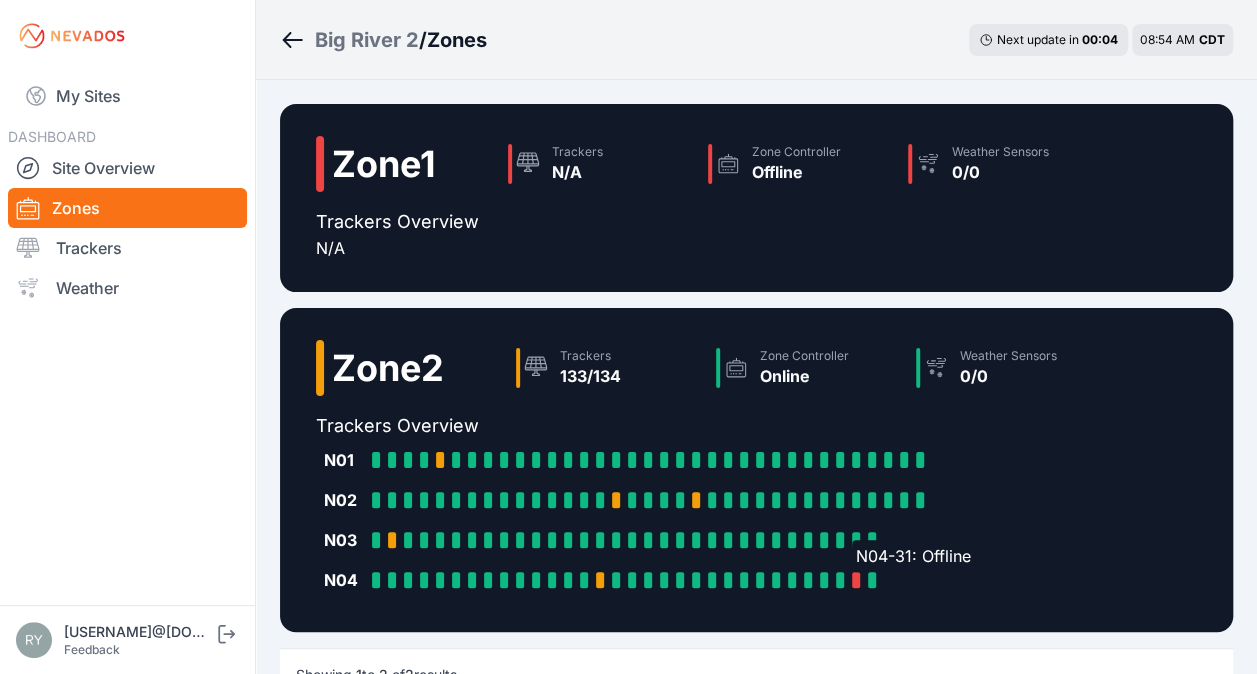 drag, startPoint x: 0, startPoint y: 0, endPoint x: 853, endPoint y: 582, distance: 1032.634 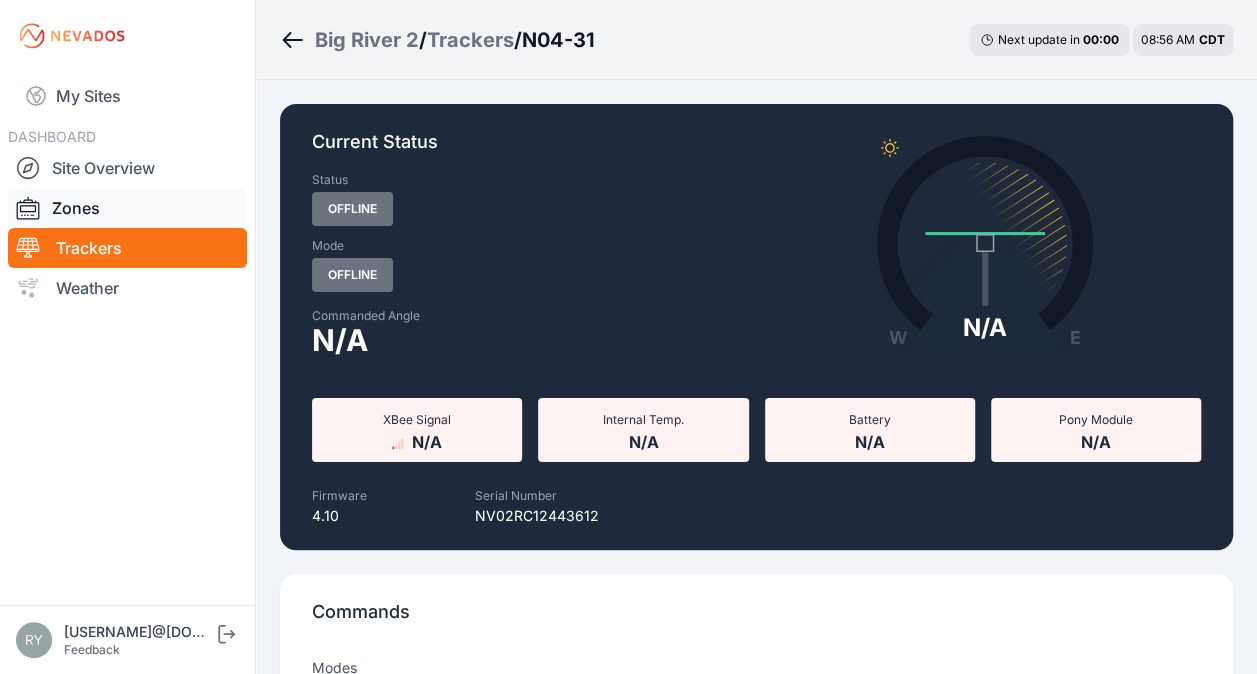 click on "Zones" at bounding box center [127, 208] 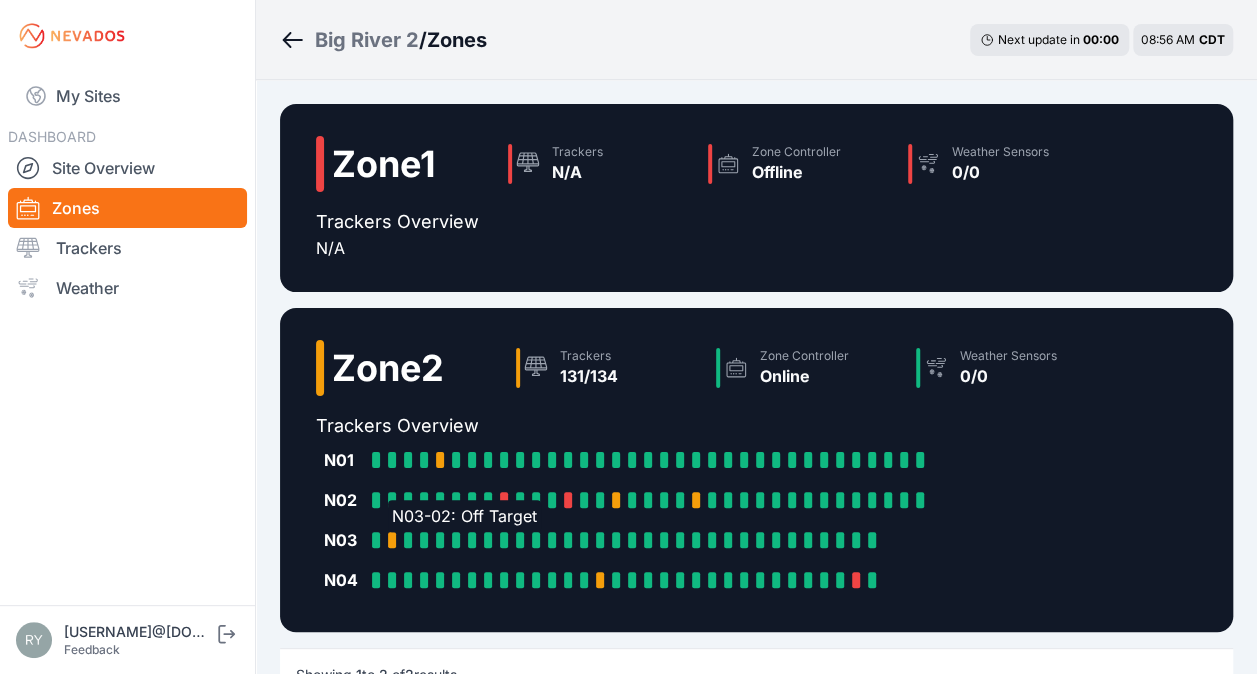 click at bounding box center [392, 540] 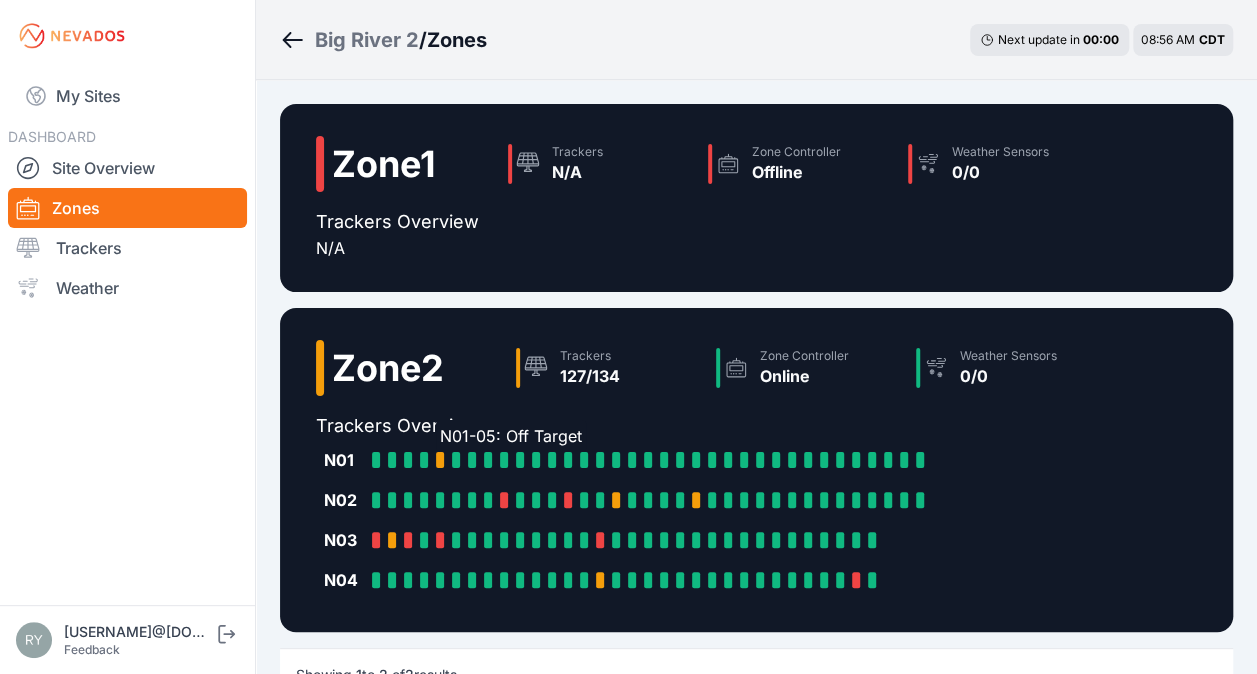 click at bounding box center [440, 460] 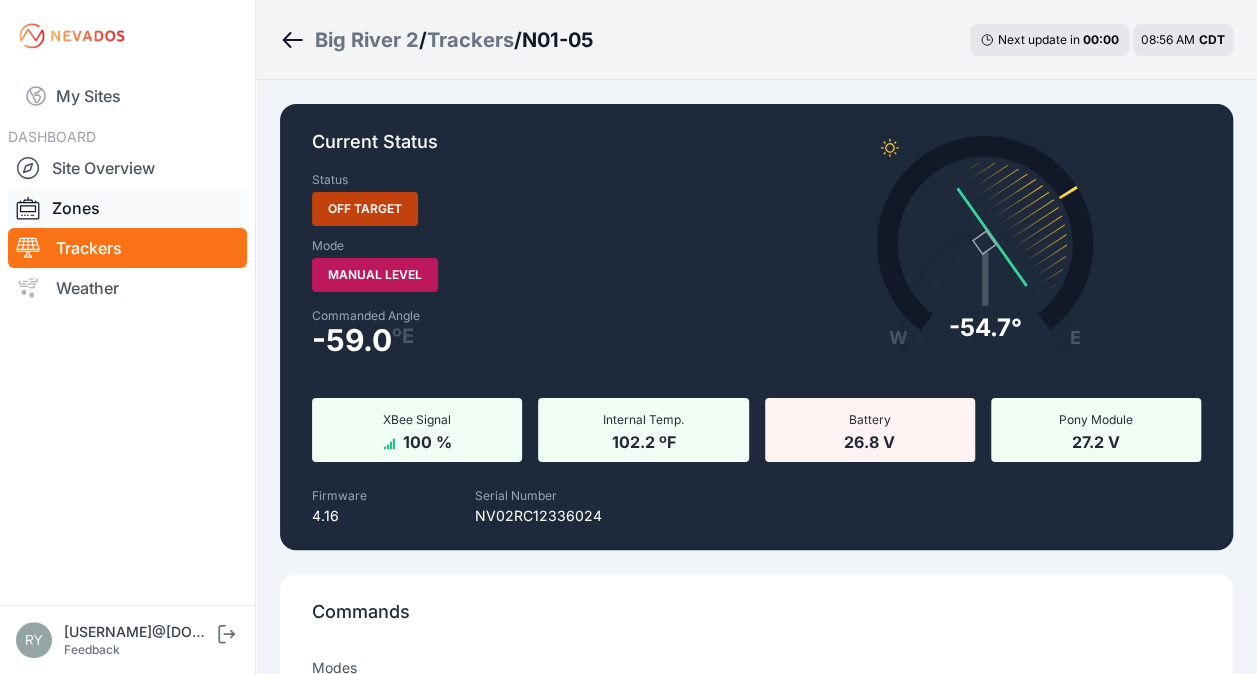 click on "Zones" at bounding box center (127, 208) 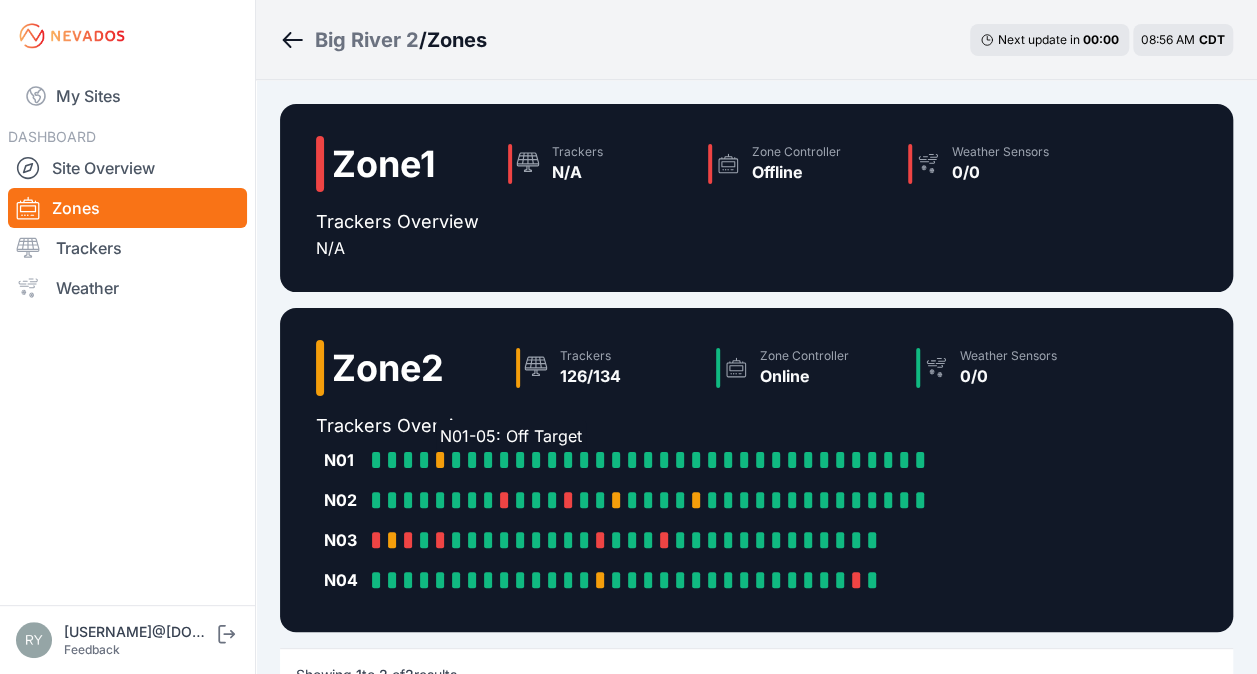 click at bounding box center (440, 460) 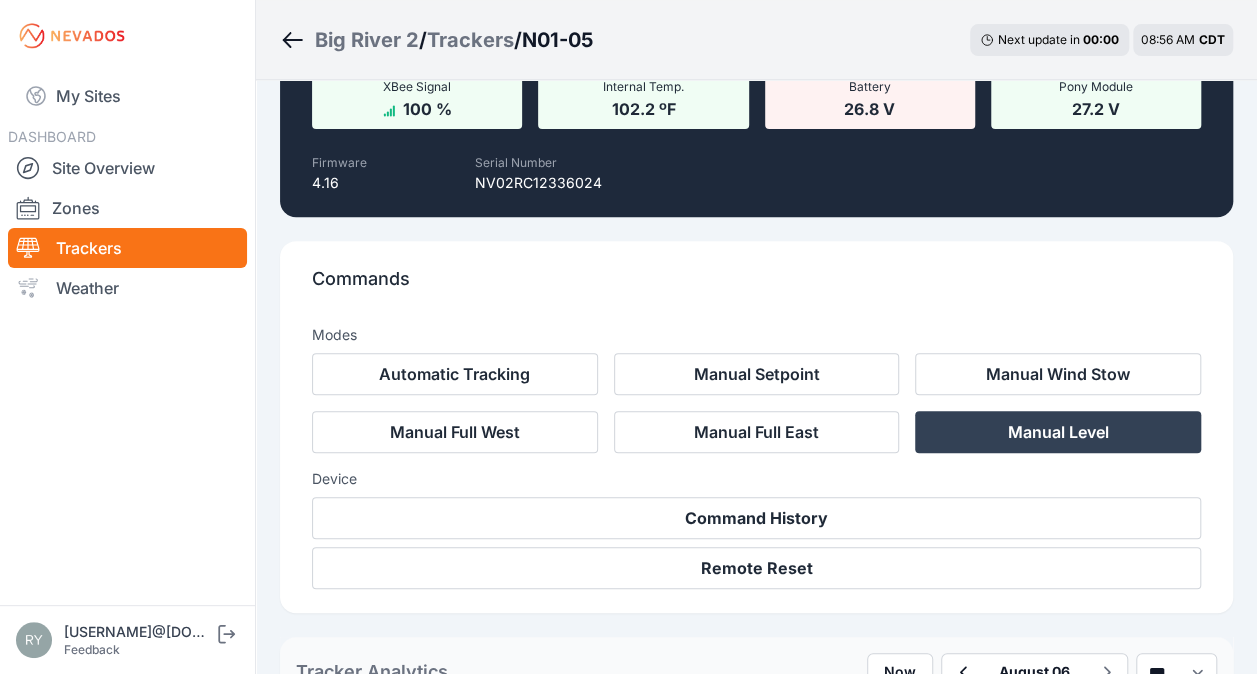 scroll, scrollTop: 300, scrollLeft: 0, axis: vertical 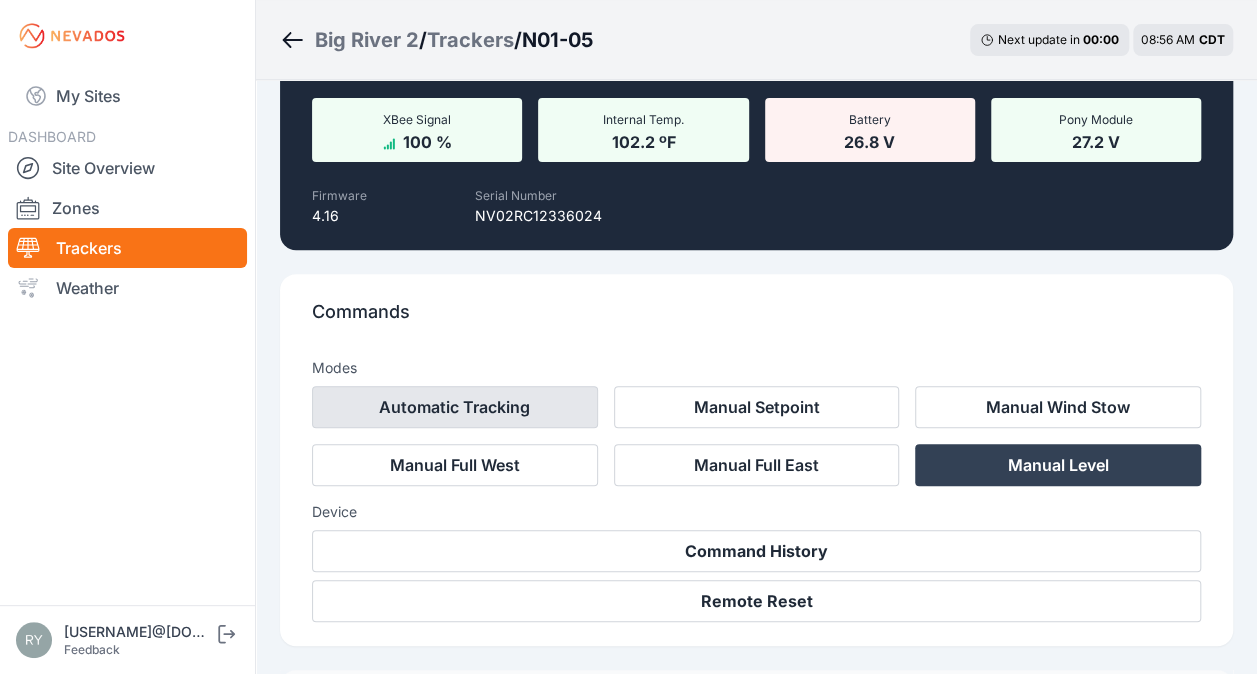 click on "Automatic Tracking" at bounding box center [455, 407] 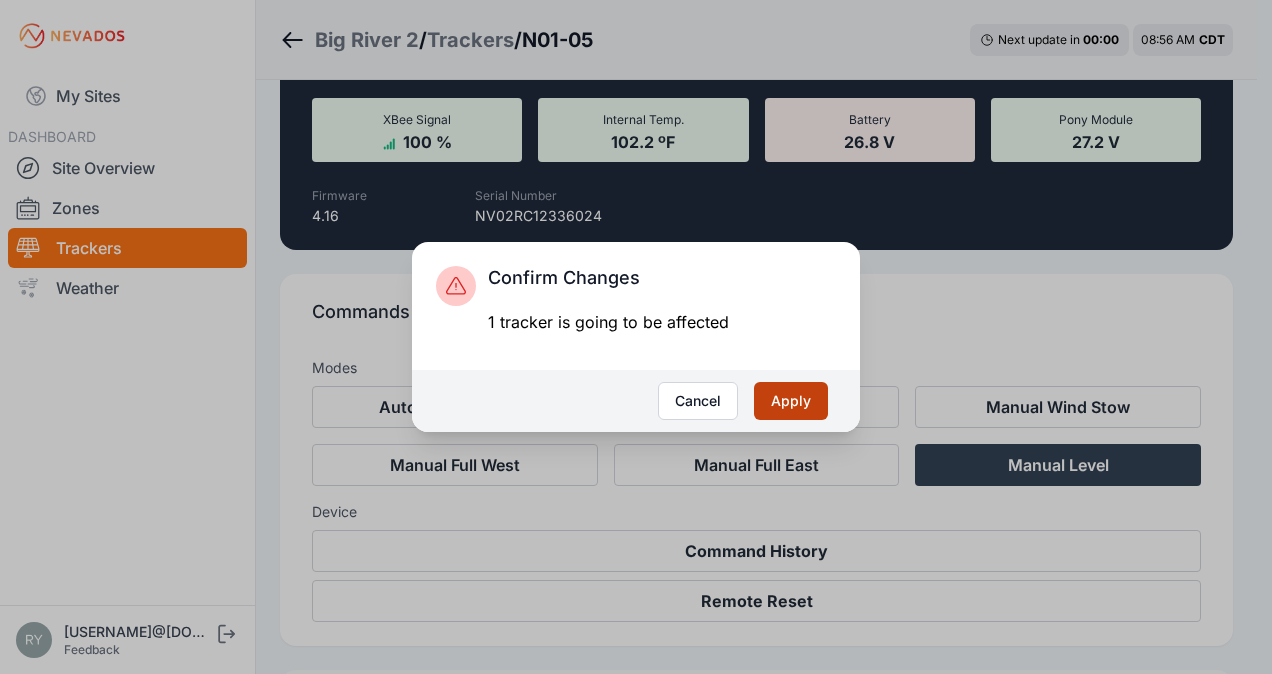click on "Apply" at bounding box center [791, 401] 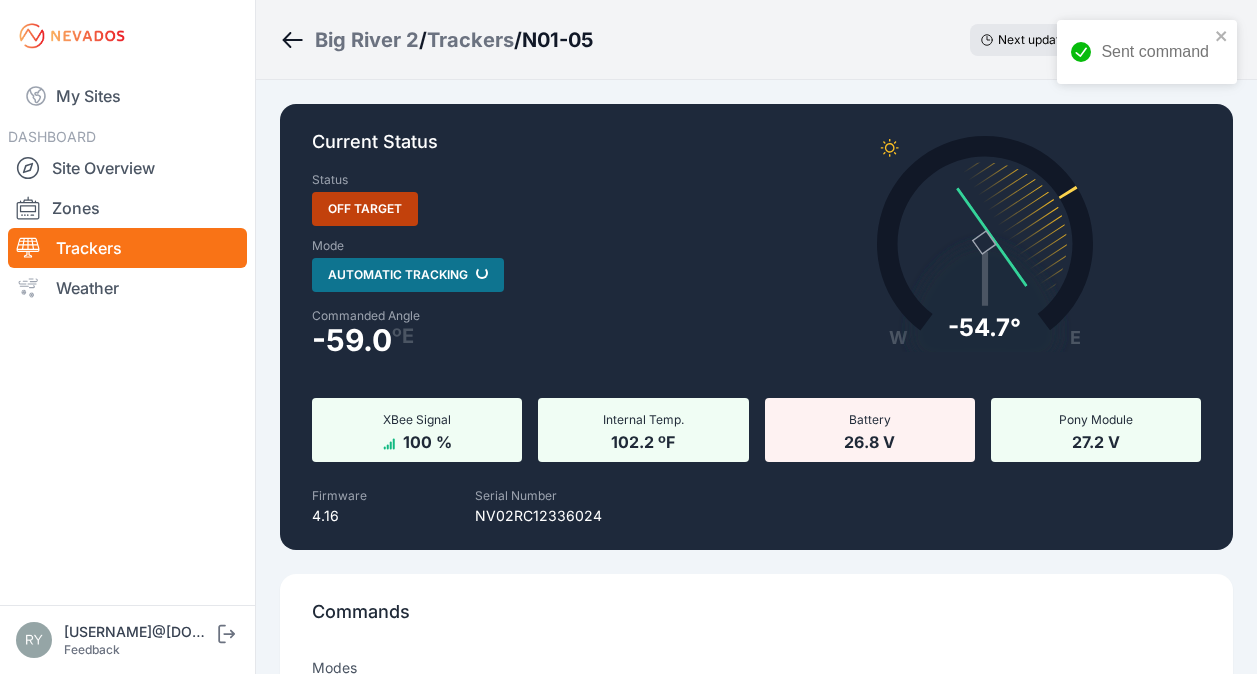 scroll, scrollTop: 0, scrollLeft: 0, axis: both 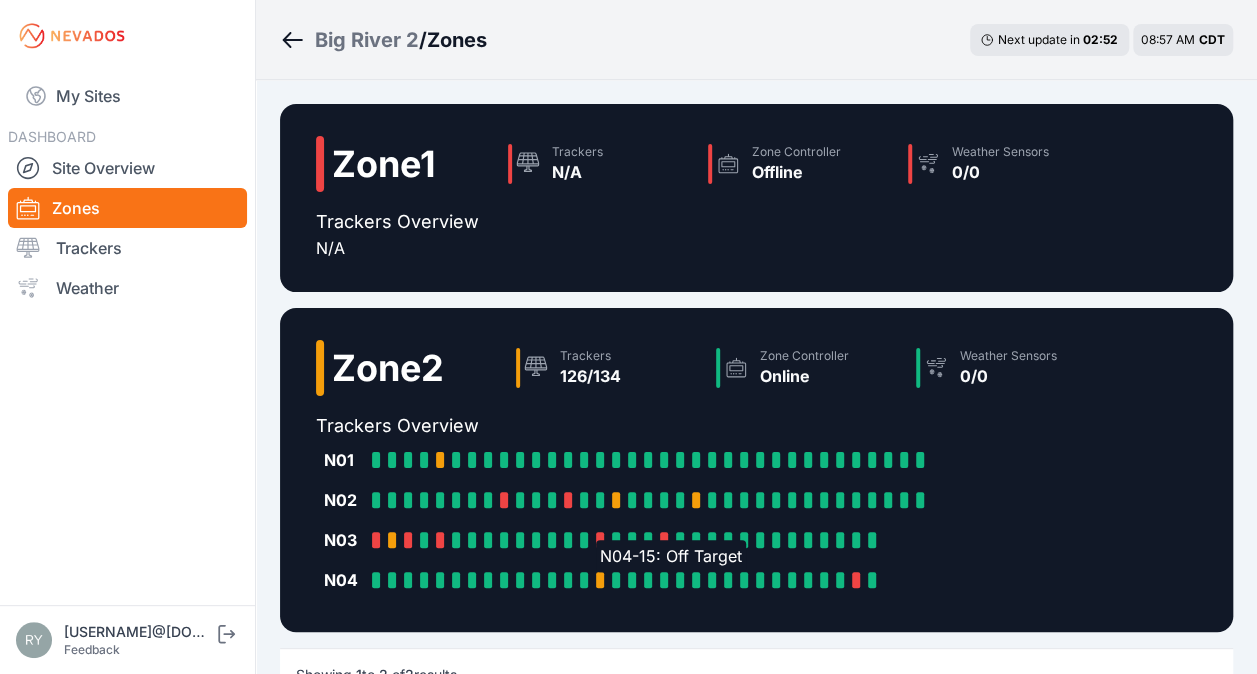 click at bounding box center [600, 580] 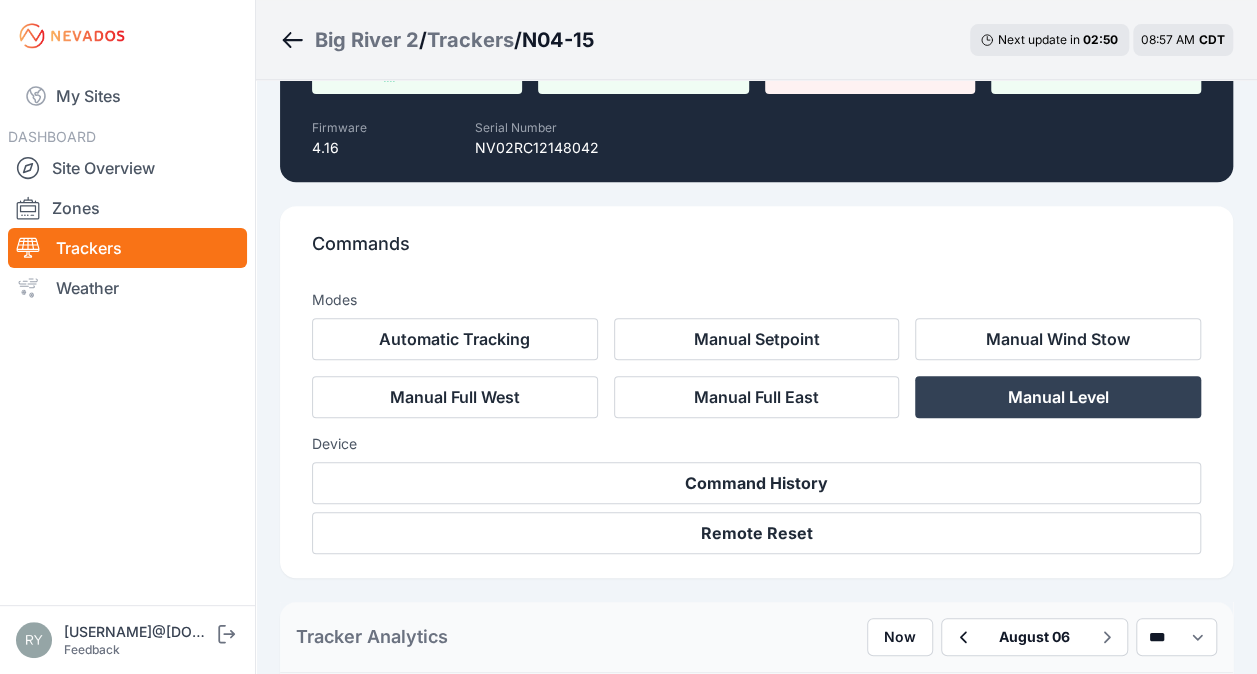 scroll, scrollTop: 400, scrollLeft: 0, axis: vertical 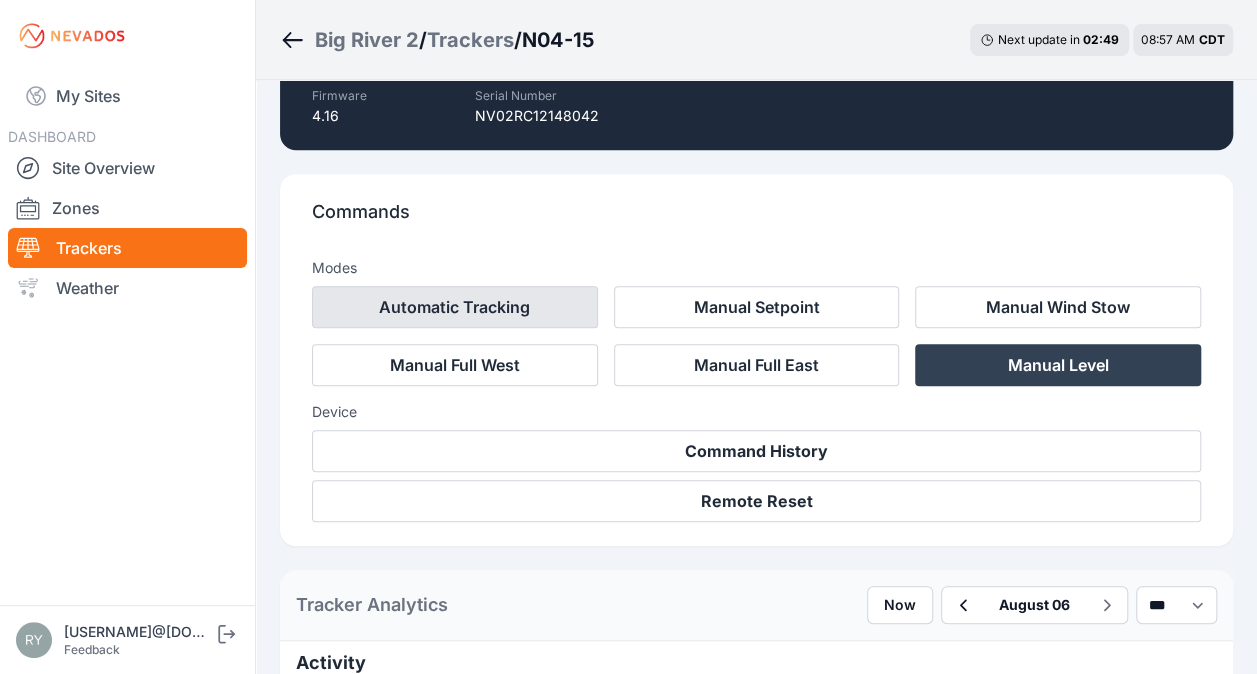 click on "Automatic Tracking" at bounding box center (455, 307) 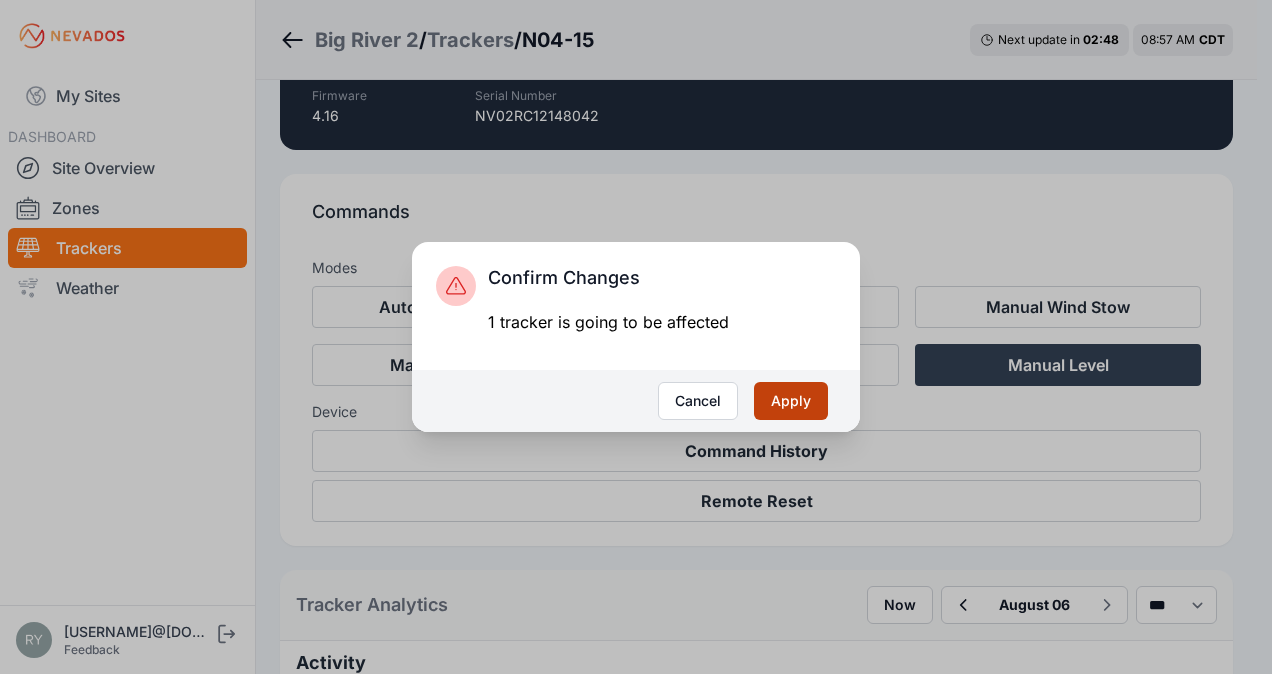 click on "Apply" at bounding box center [791, 401] 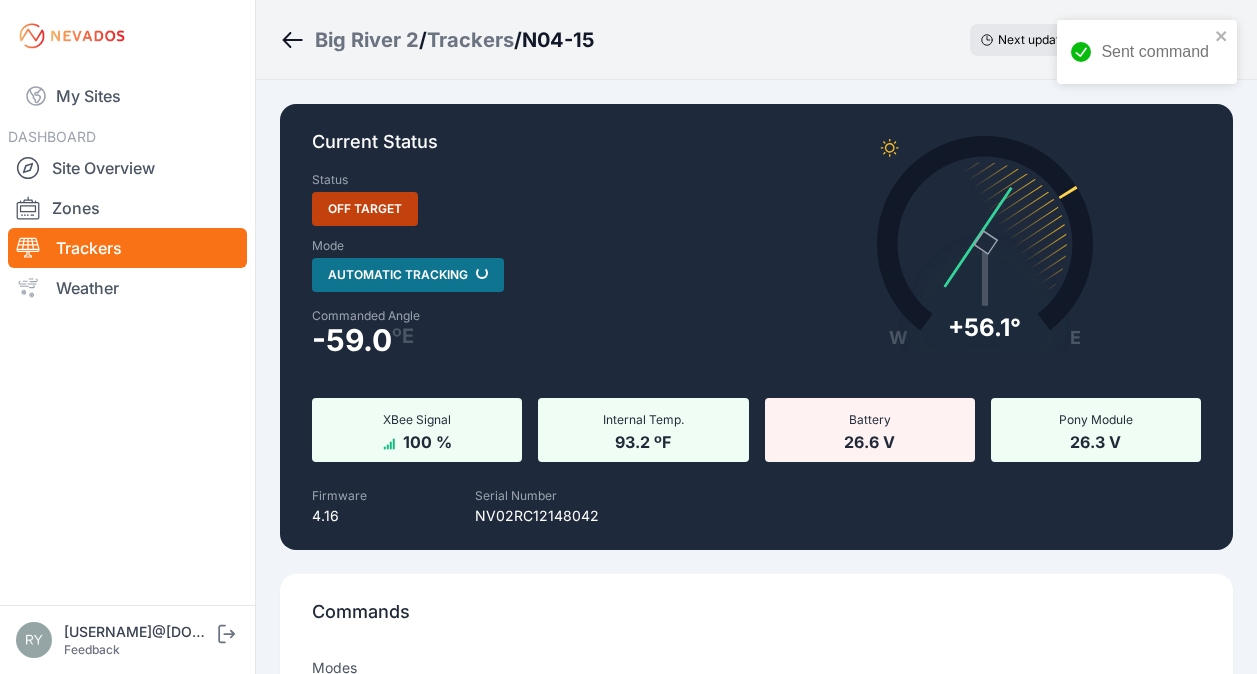 scroll, scrollTop: 0, scrollLeft: 0, axis: both 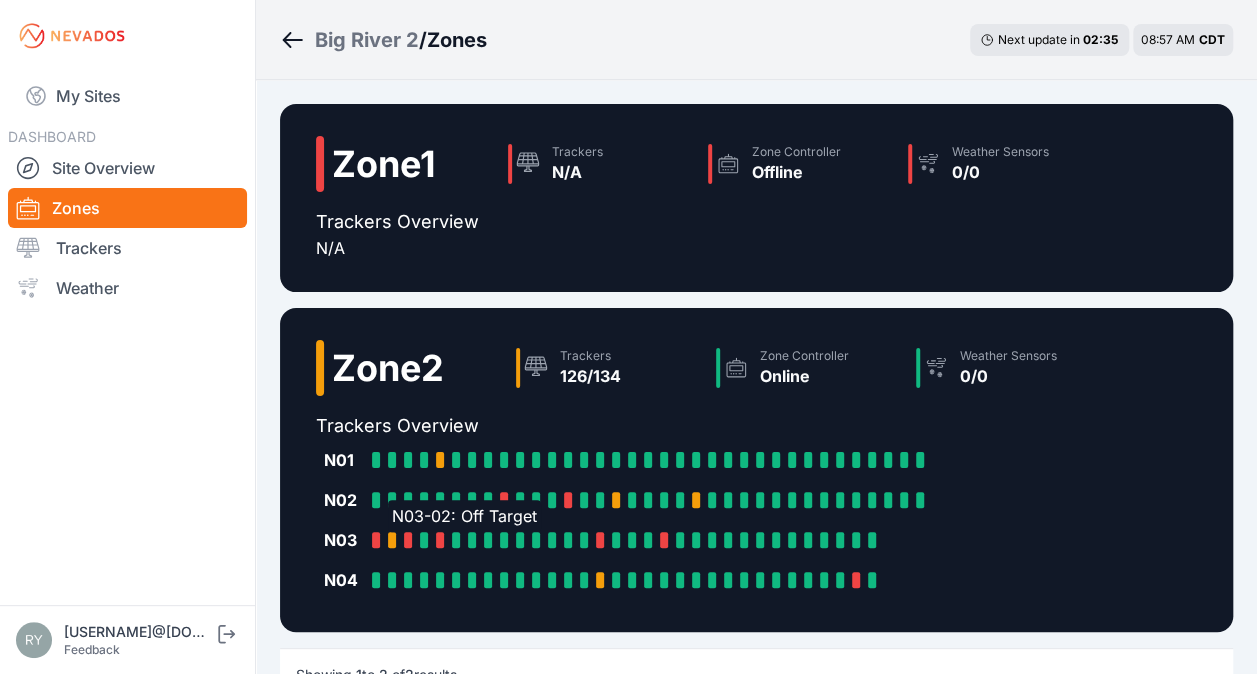 click at bounding box center [392, 540] 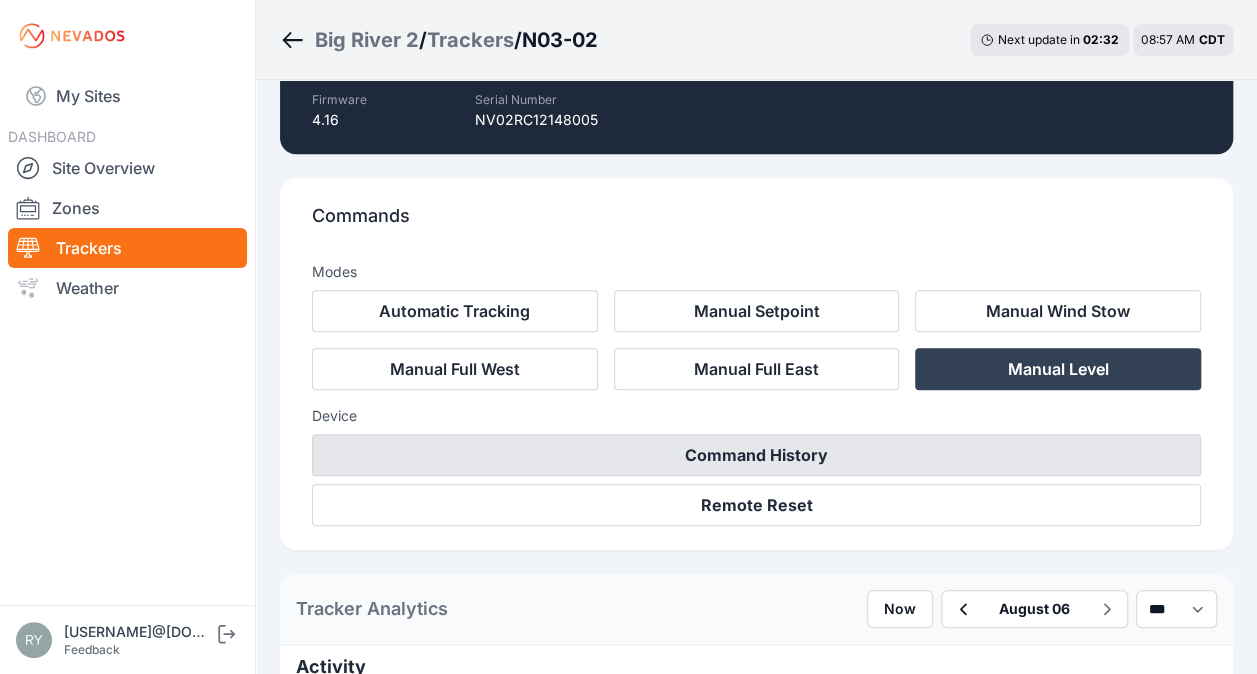 scroll, scrollTop: 400, scrollLeft: 0, axis: vertical 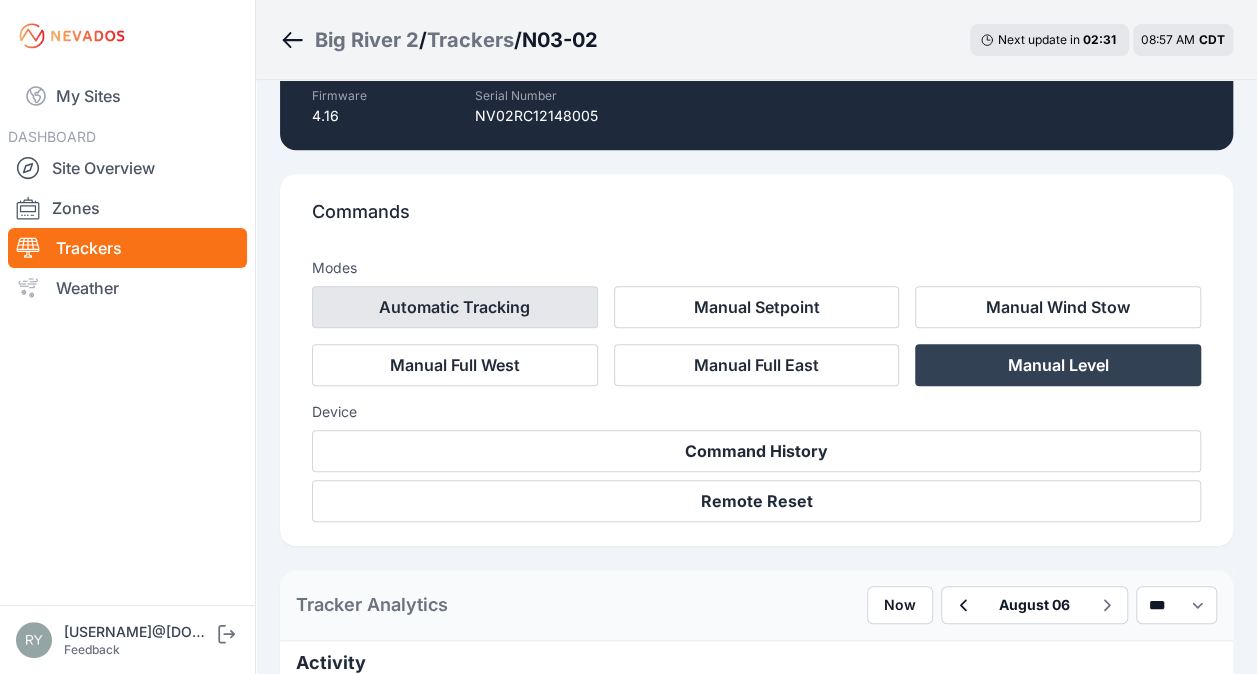 click on "Automatic Tracking" at bounding box center (455, 307) 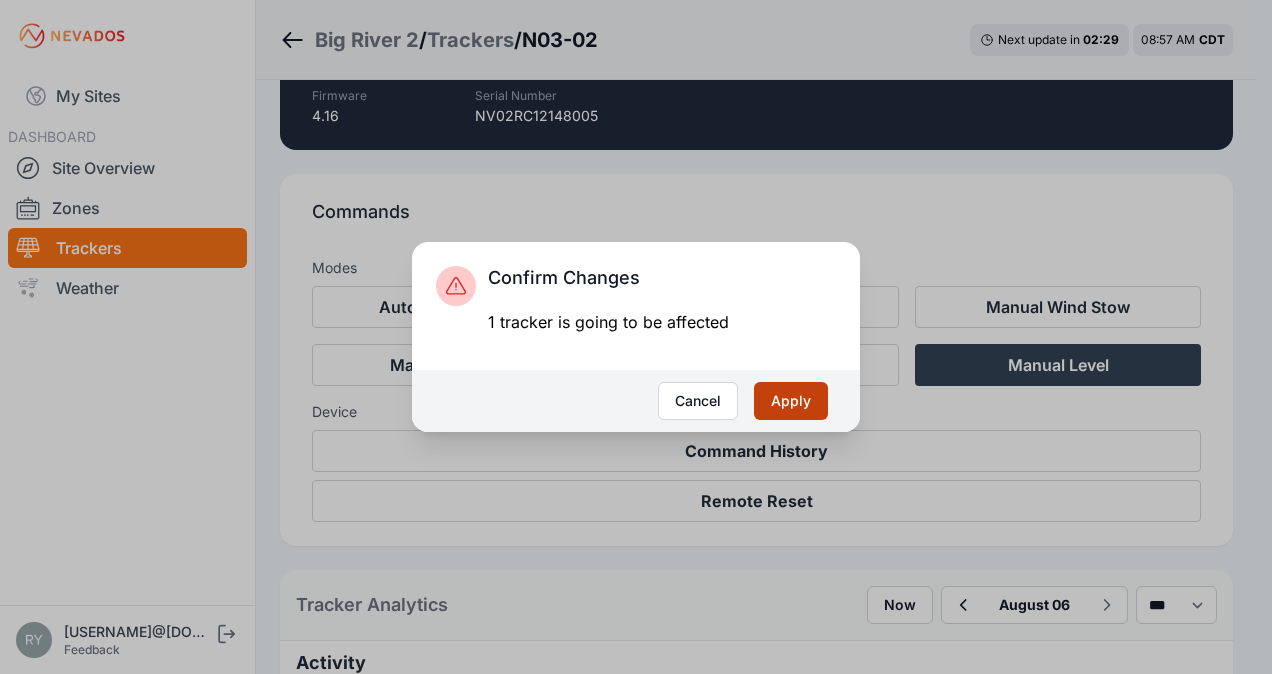 click on "Apply" at bounding box center [791, 401] 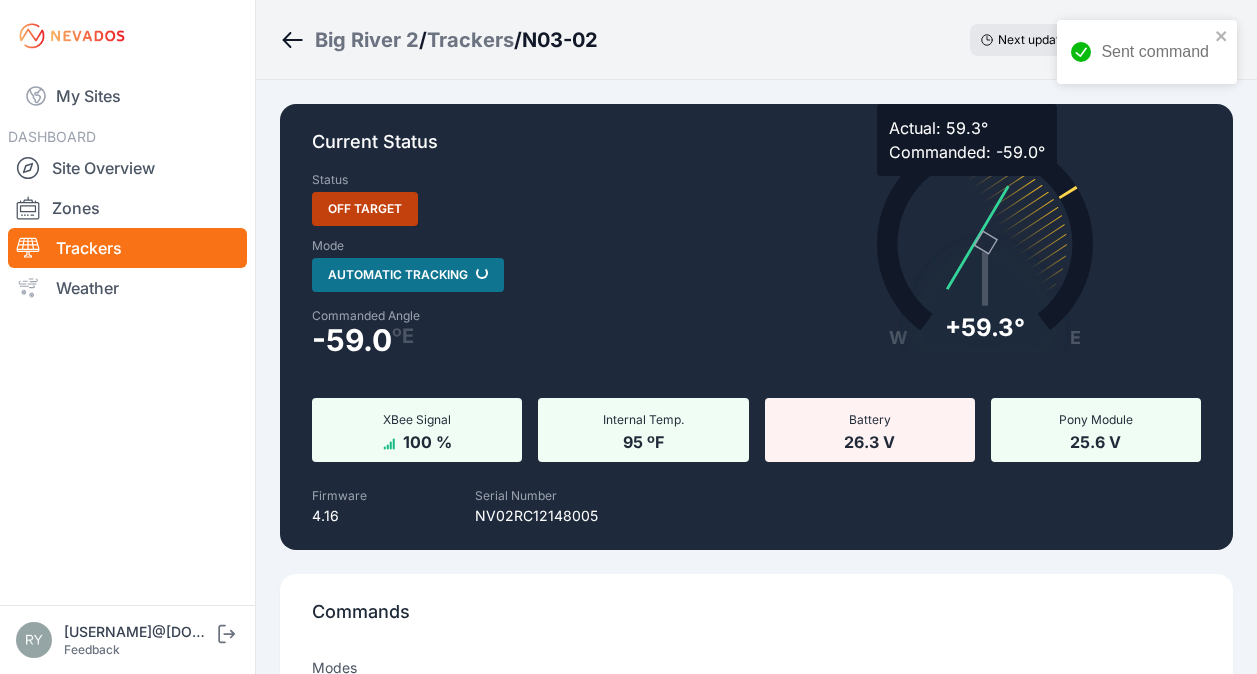 scroll, scrollTop: 0, scrollLeft: 0, axis: both 